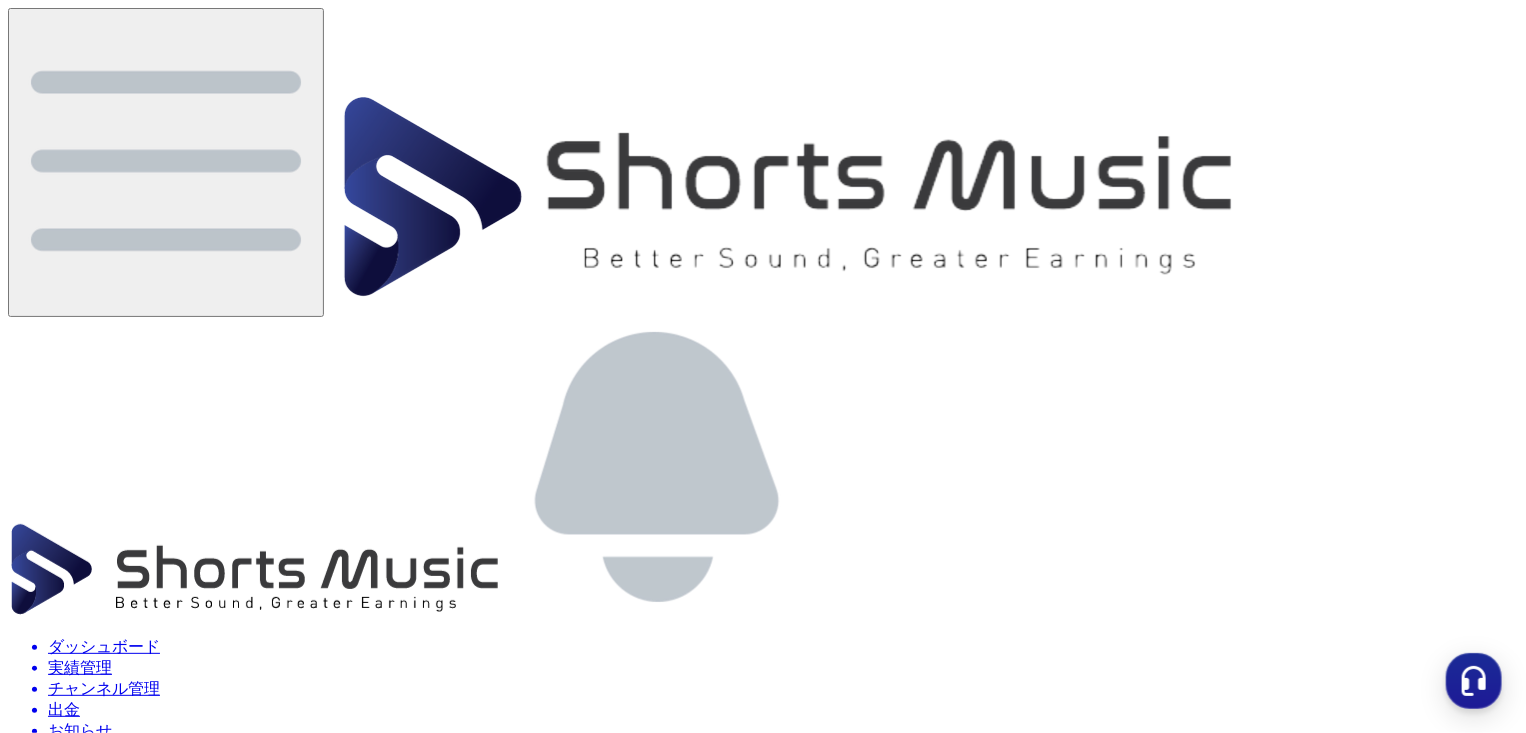 scroll, scrollTop: 0, scrollLeft: 0, axis: both 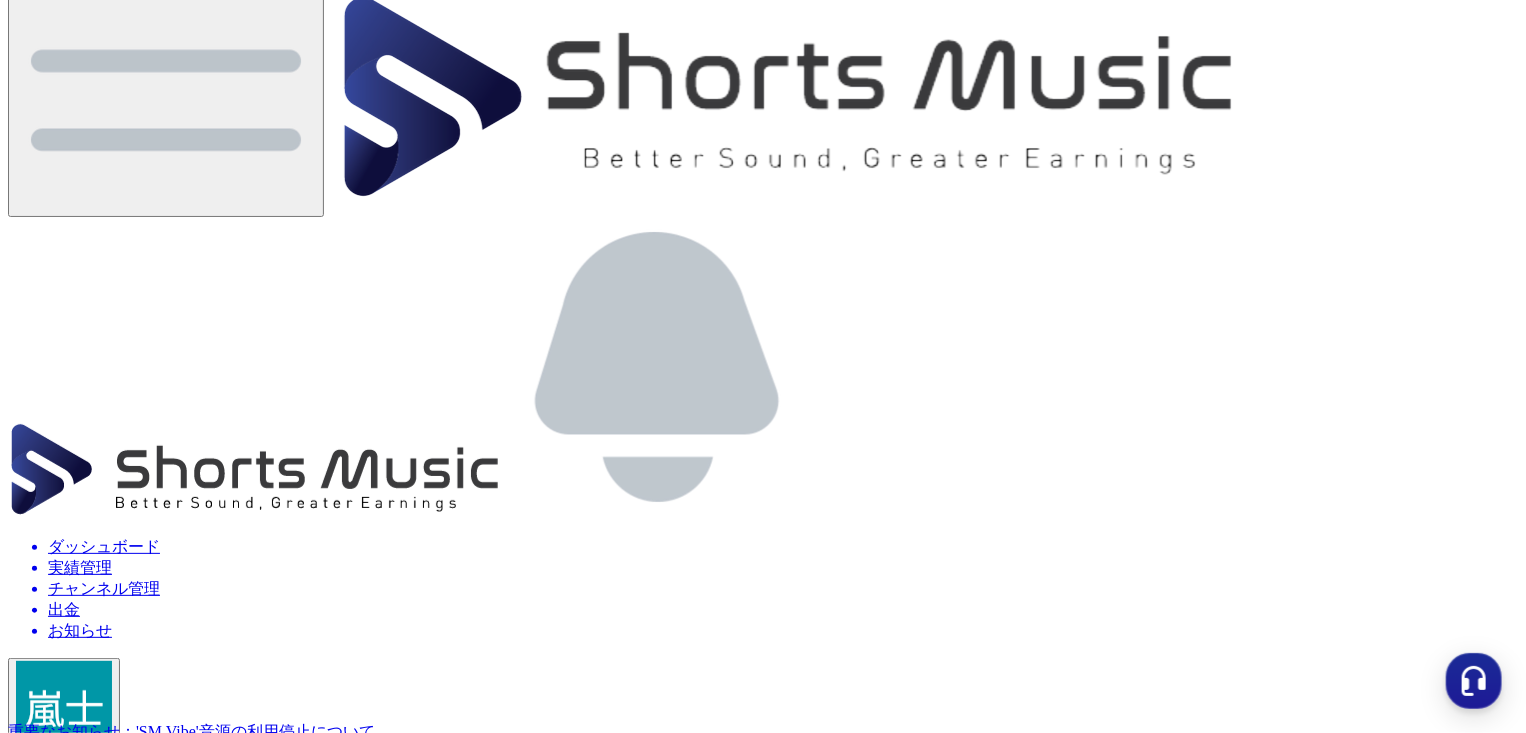 click on "お知らせ" at bounding box center (763, 2258) 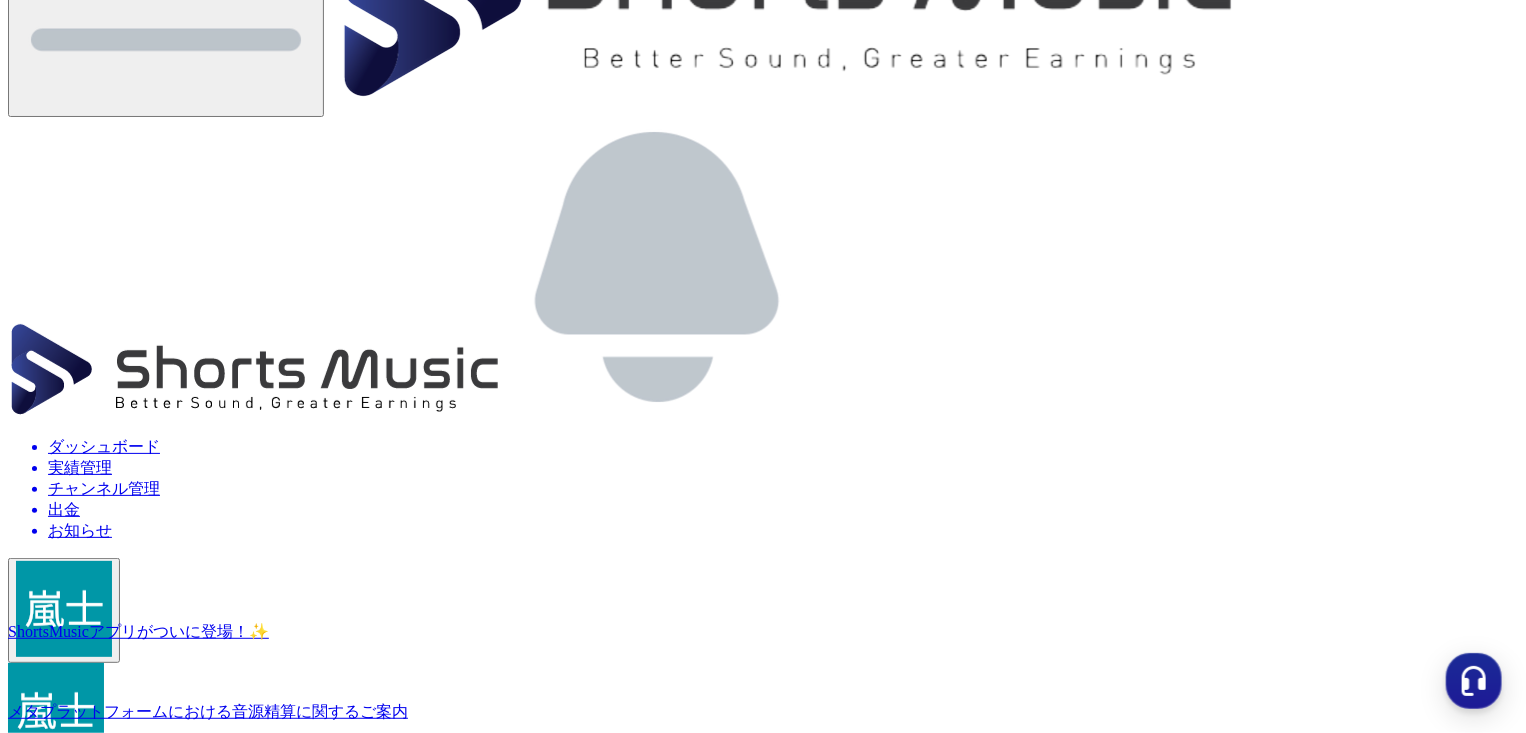 scroll, scrollTop: 0, scrollLeft: 0, axis: both 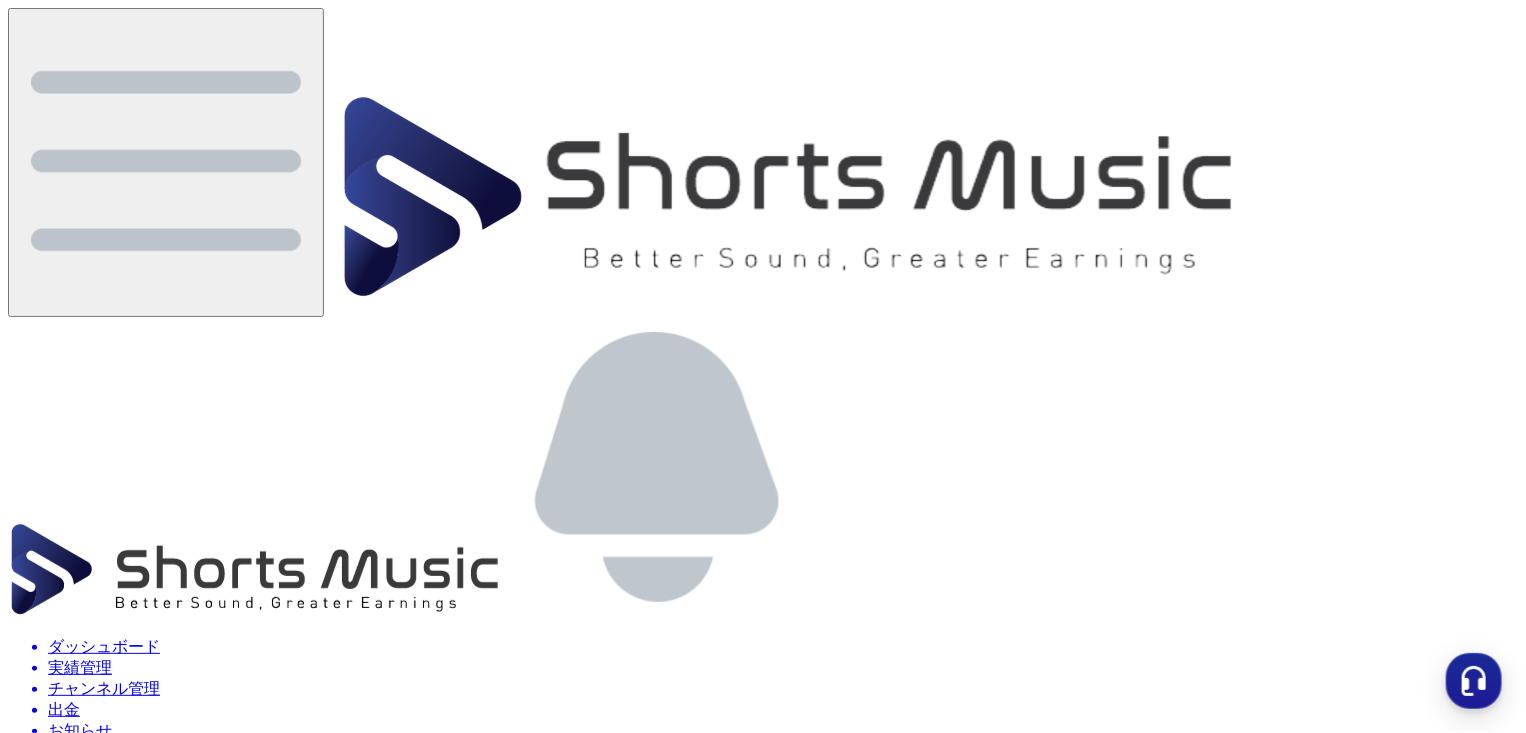 click on "重要なお知らせ：'SM Vibe'音源の利用停止について" at bounding box center (191, 1551) 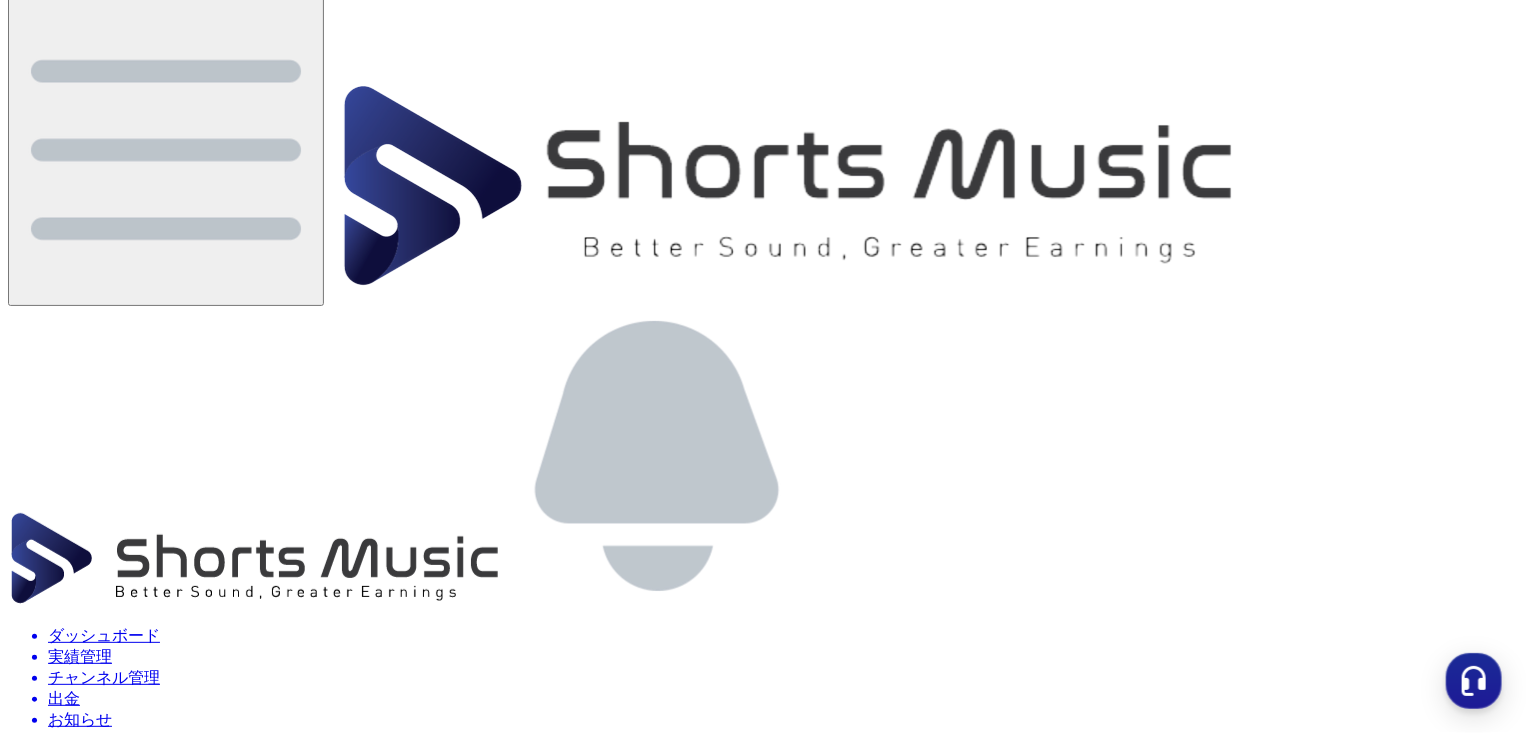 scroll, scrollTop: 0, scrollLeft: 0, axis: both 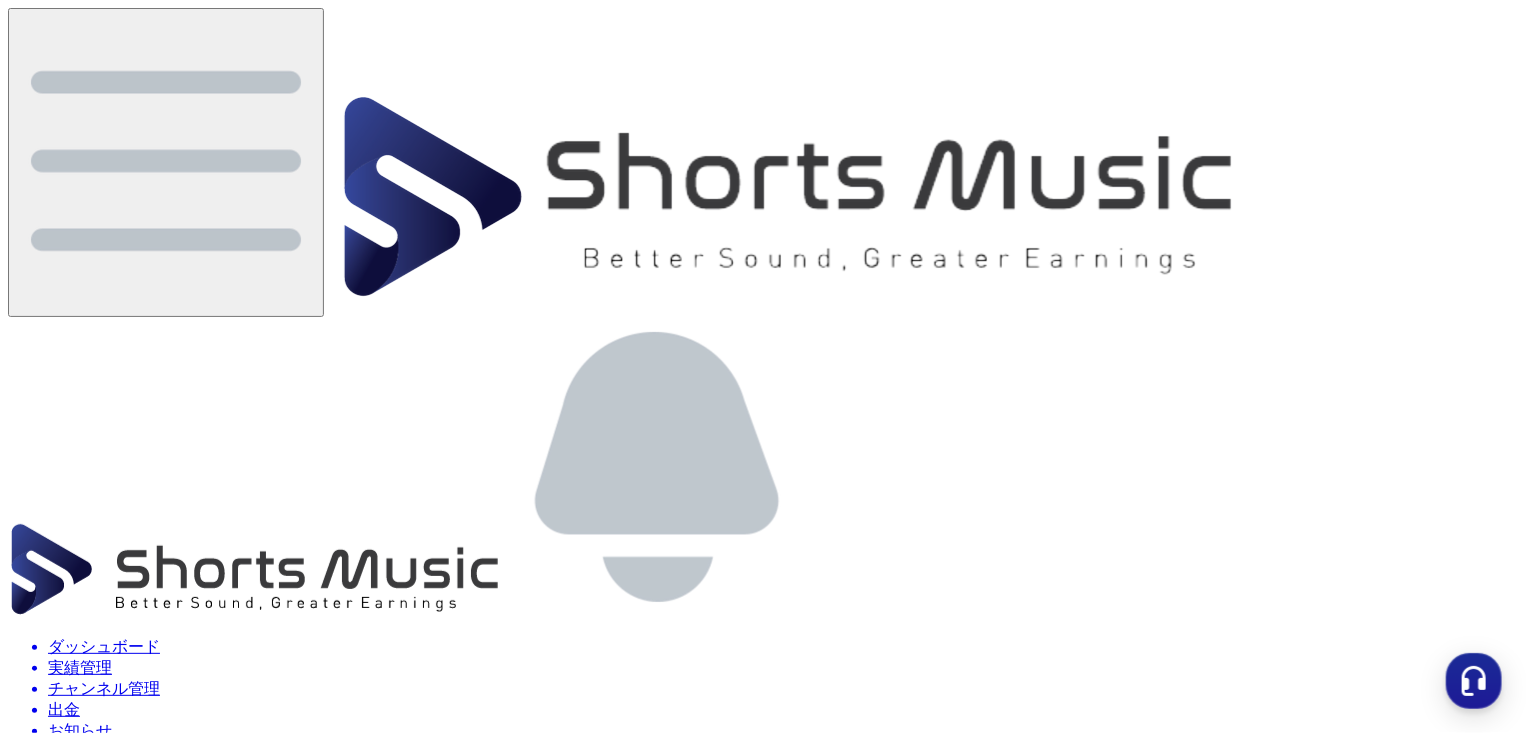 click on "実績管理" at bounding box center (783, 668) 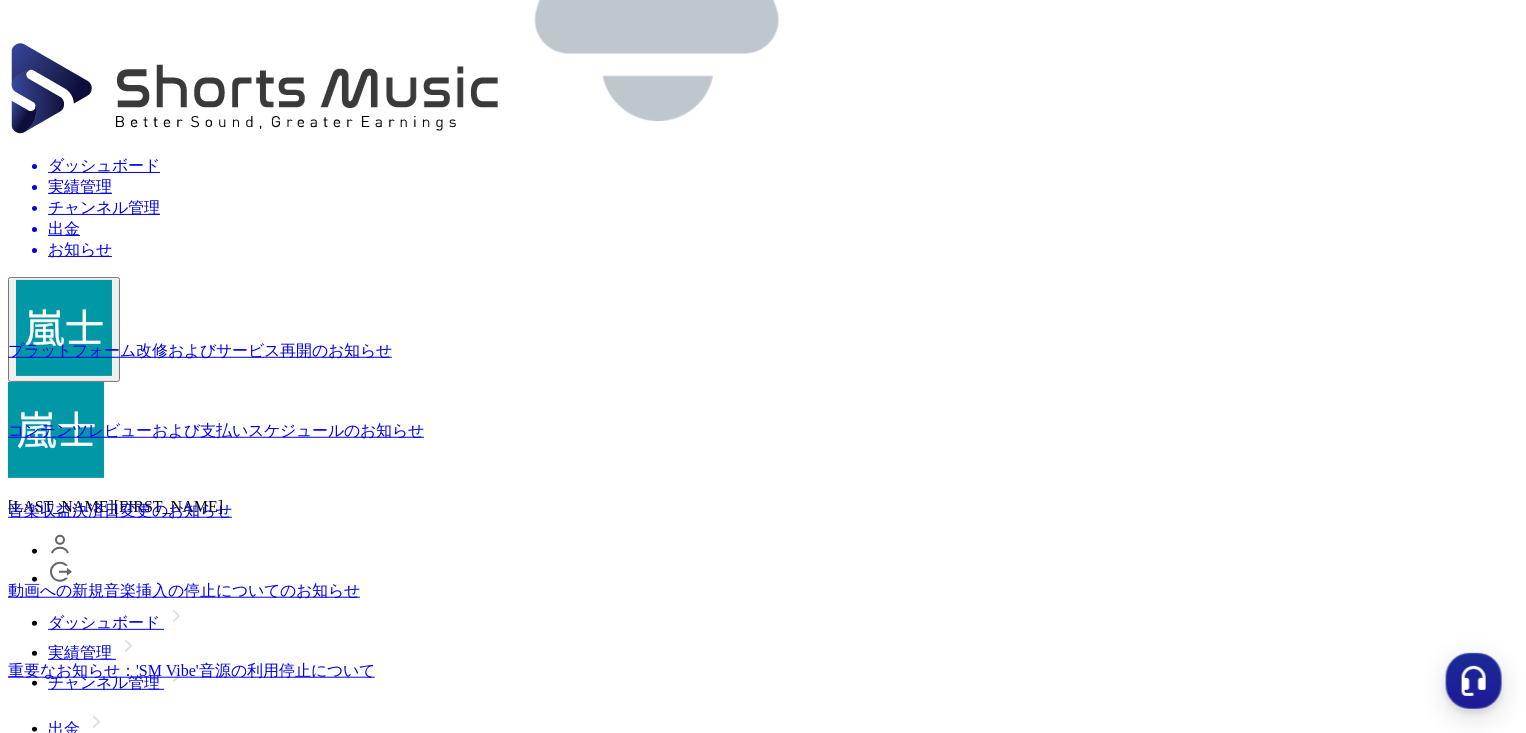 scroll, scrollTop: 488, scrollLeft: 0, axis: vertical 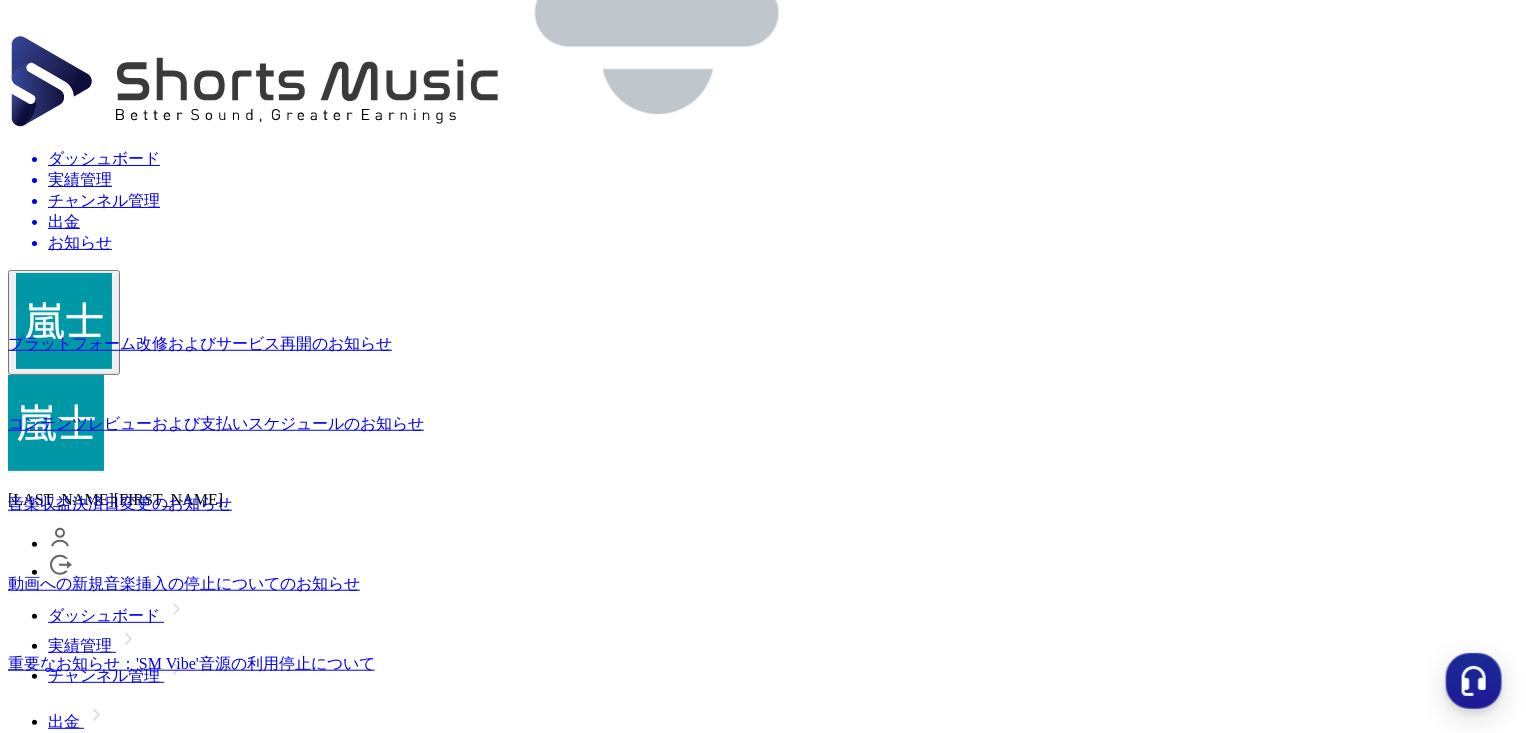 click on "人気TOP映像" at bounding box center [763, 2687] 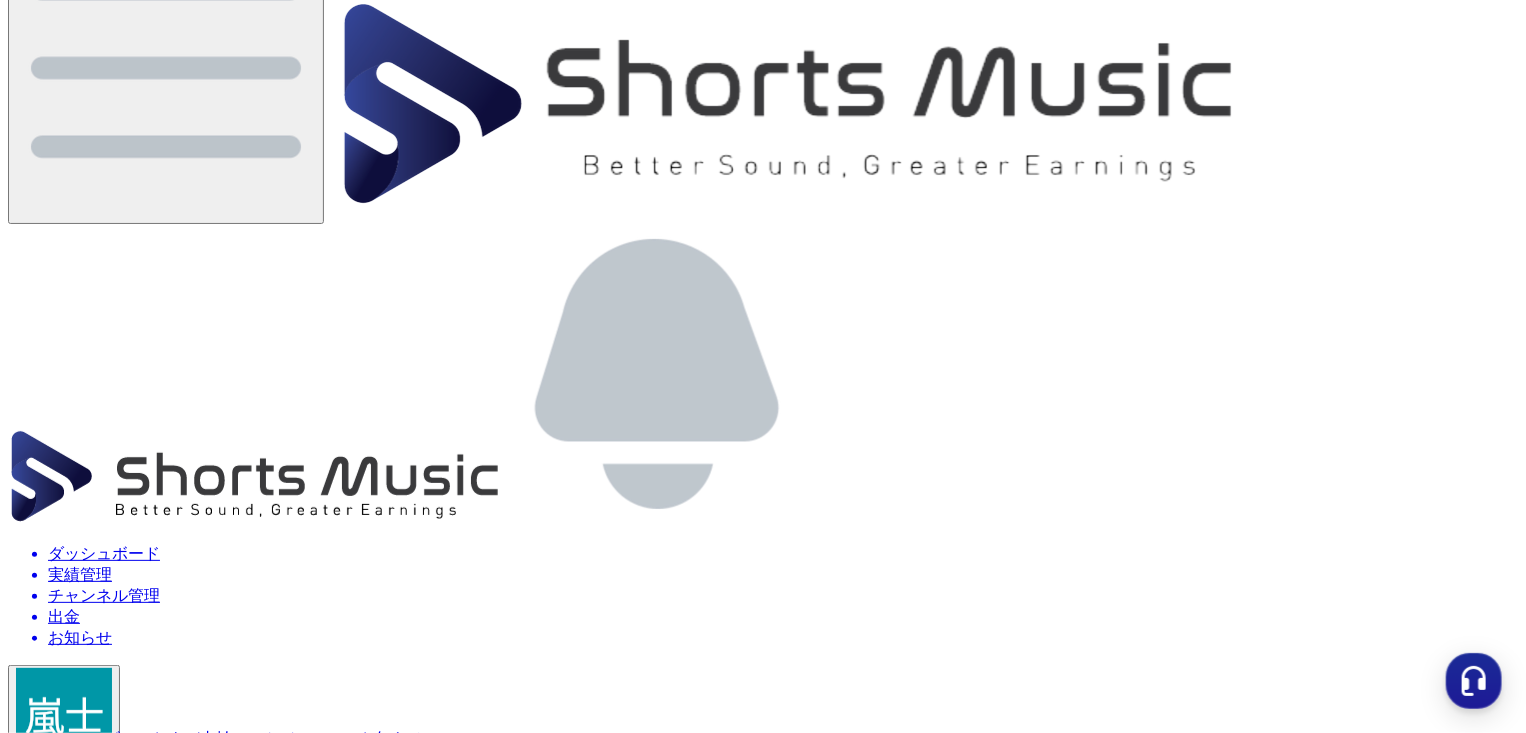 scroll, scrollTop: 0, scrollLeft: 0, axis: both 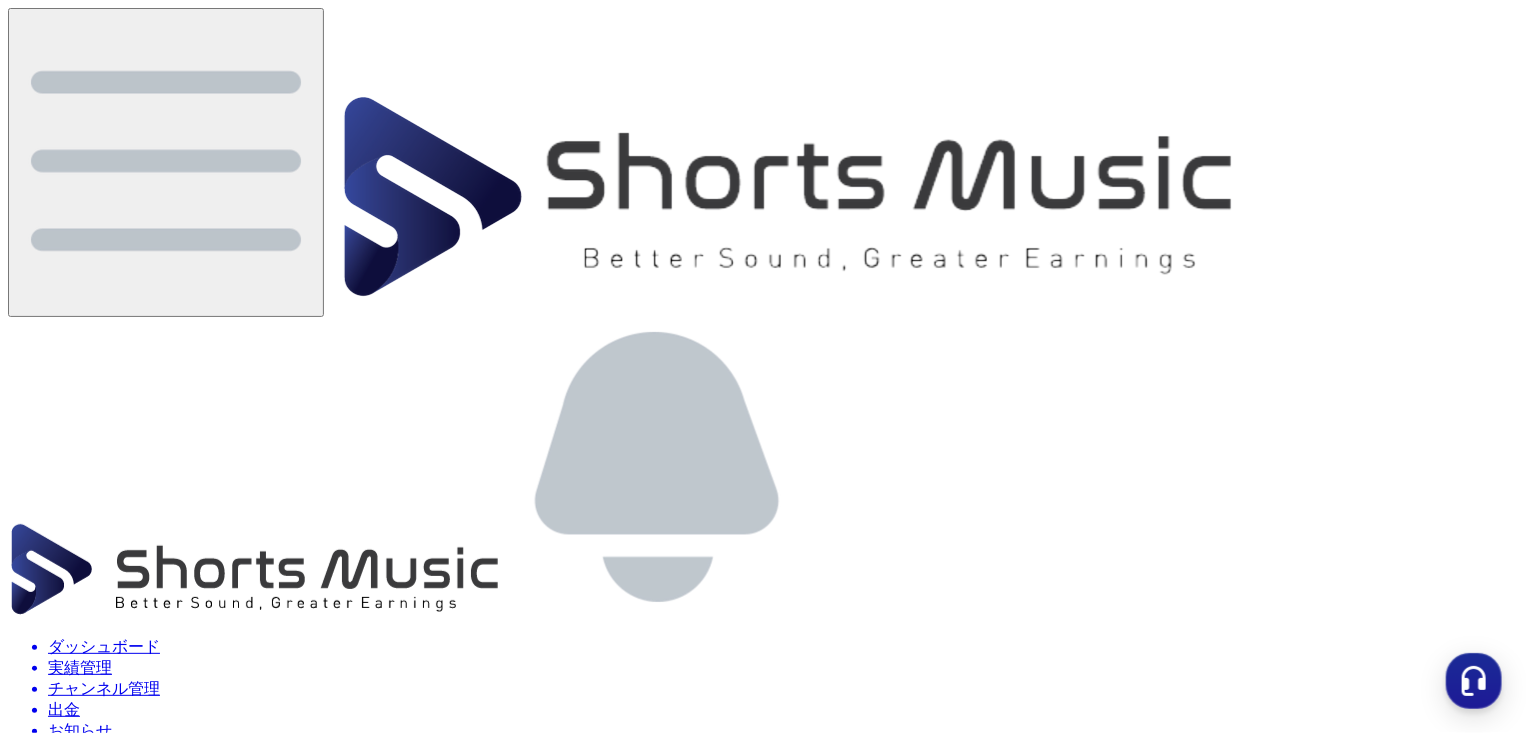 click on "実績管理" at bounding box center [783, 668] 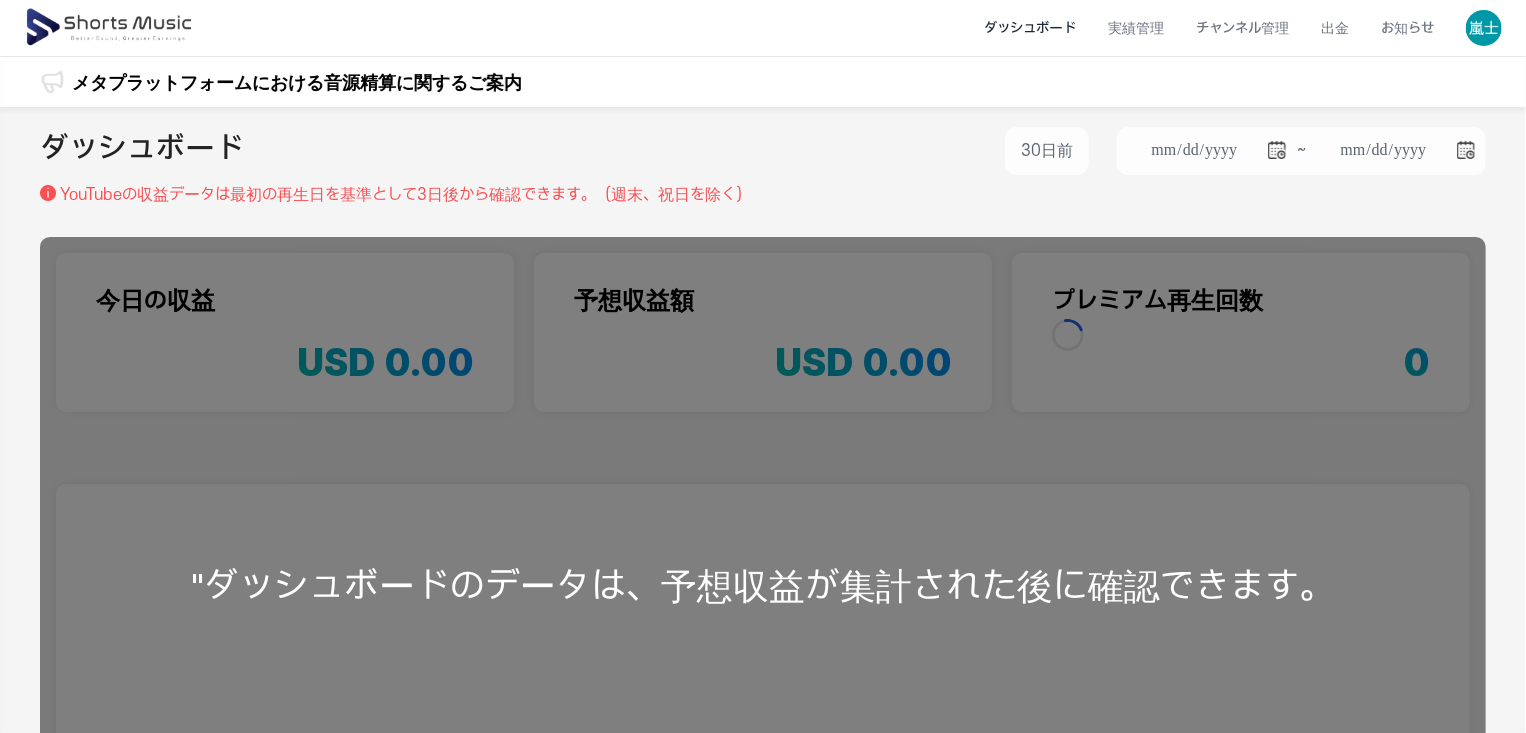 scroll, scrollTop: 0, scrollLeft: 0, axis: both 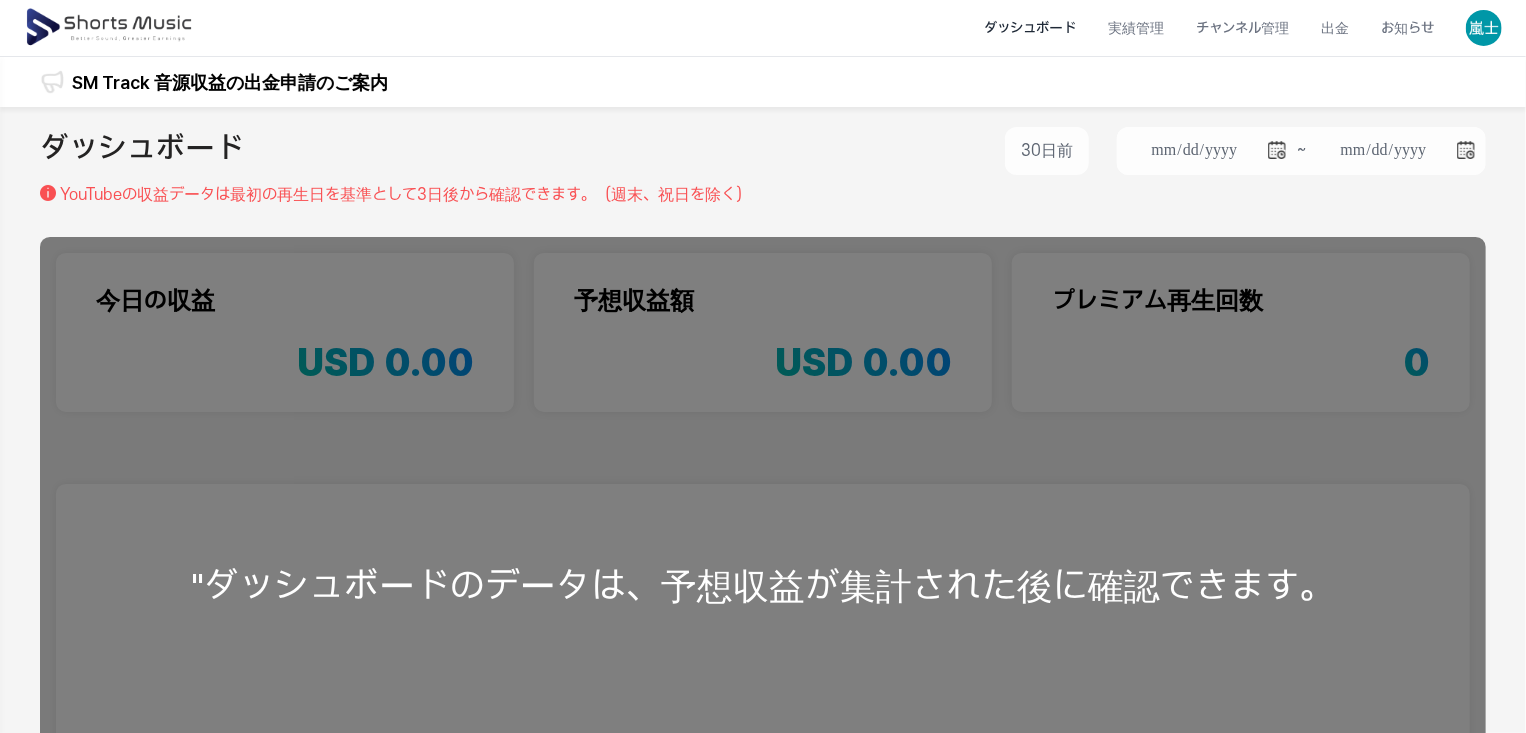 click at bounding box center [110, 28] 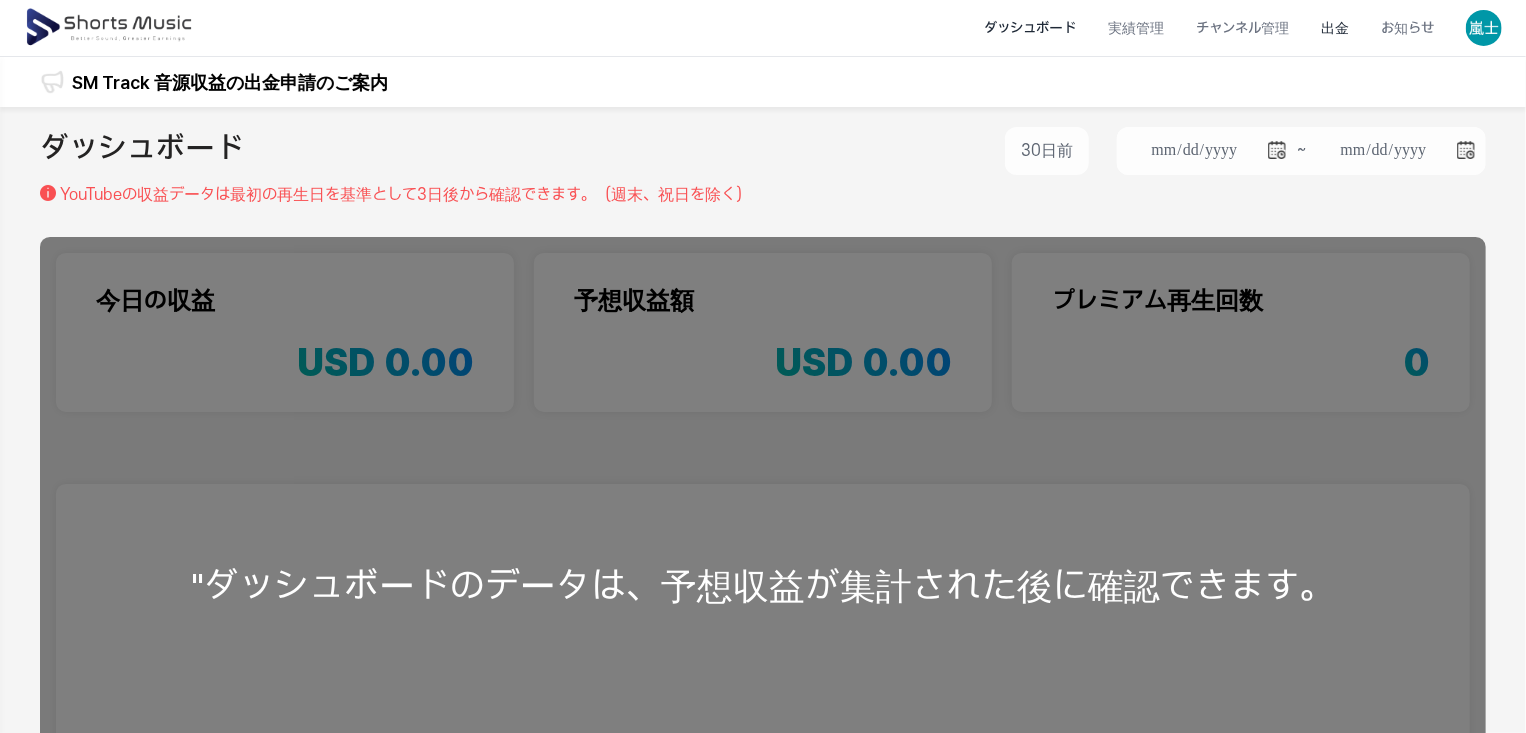 click on "出金" at bounding box center [1335, 28] 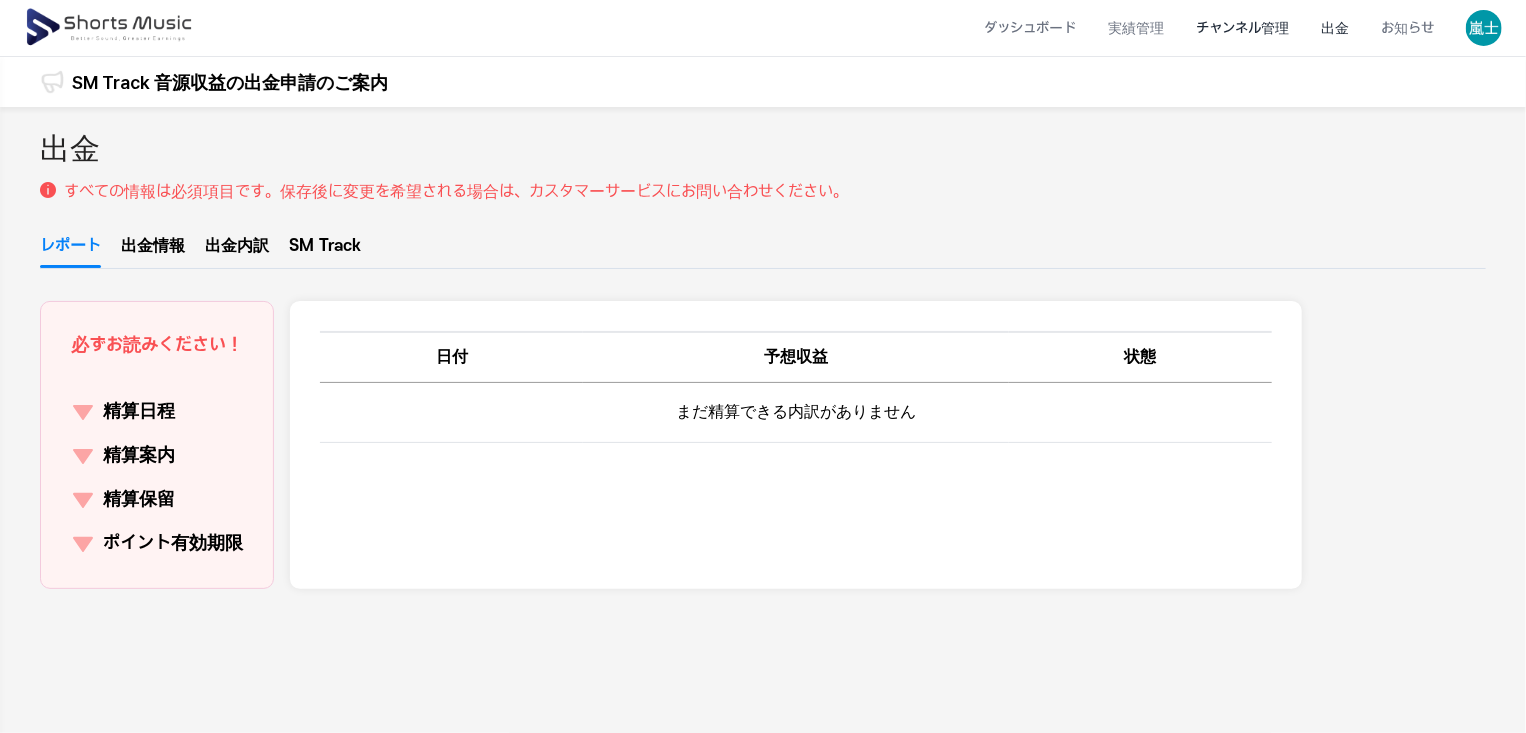 click on "チャンネル管理" at bounding box center (1242, 28) 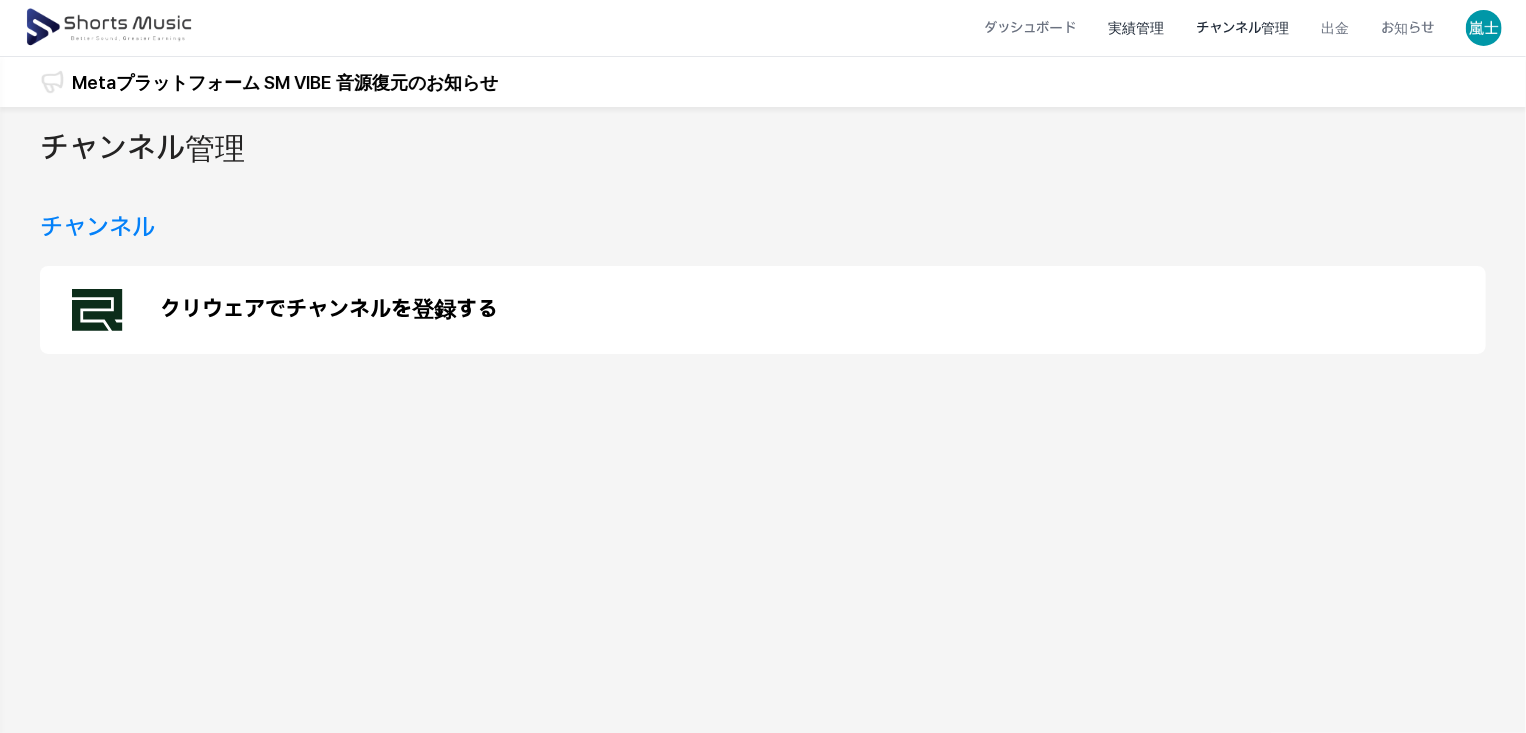 click on "実績管理" at bounding box center (1136, 28) 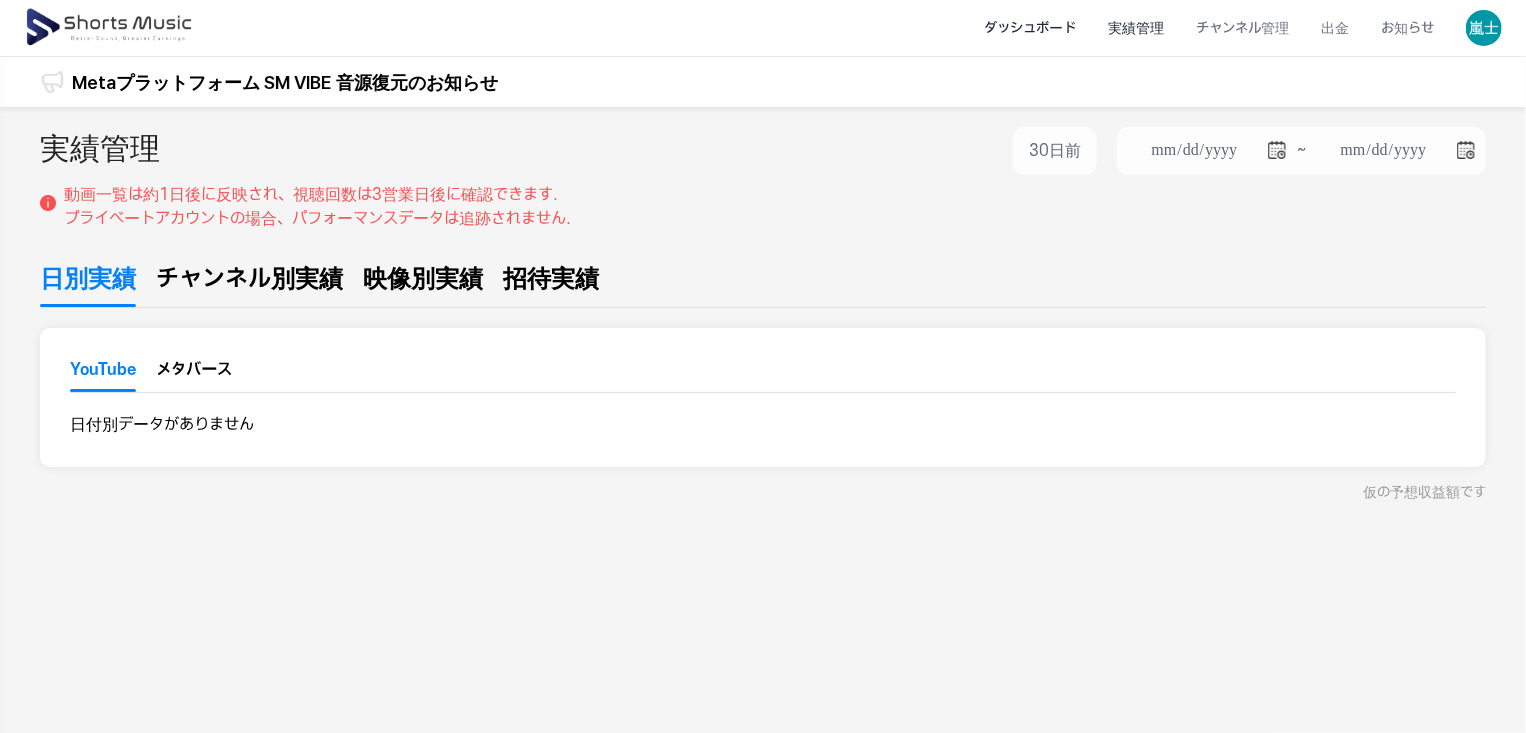 click on "ダッシュボード" at bounding box center (1030, 28) 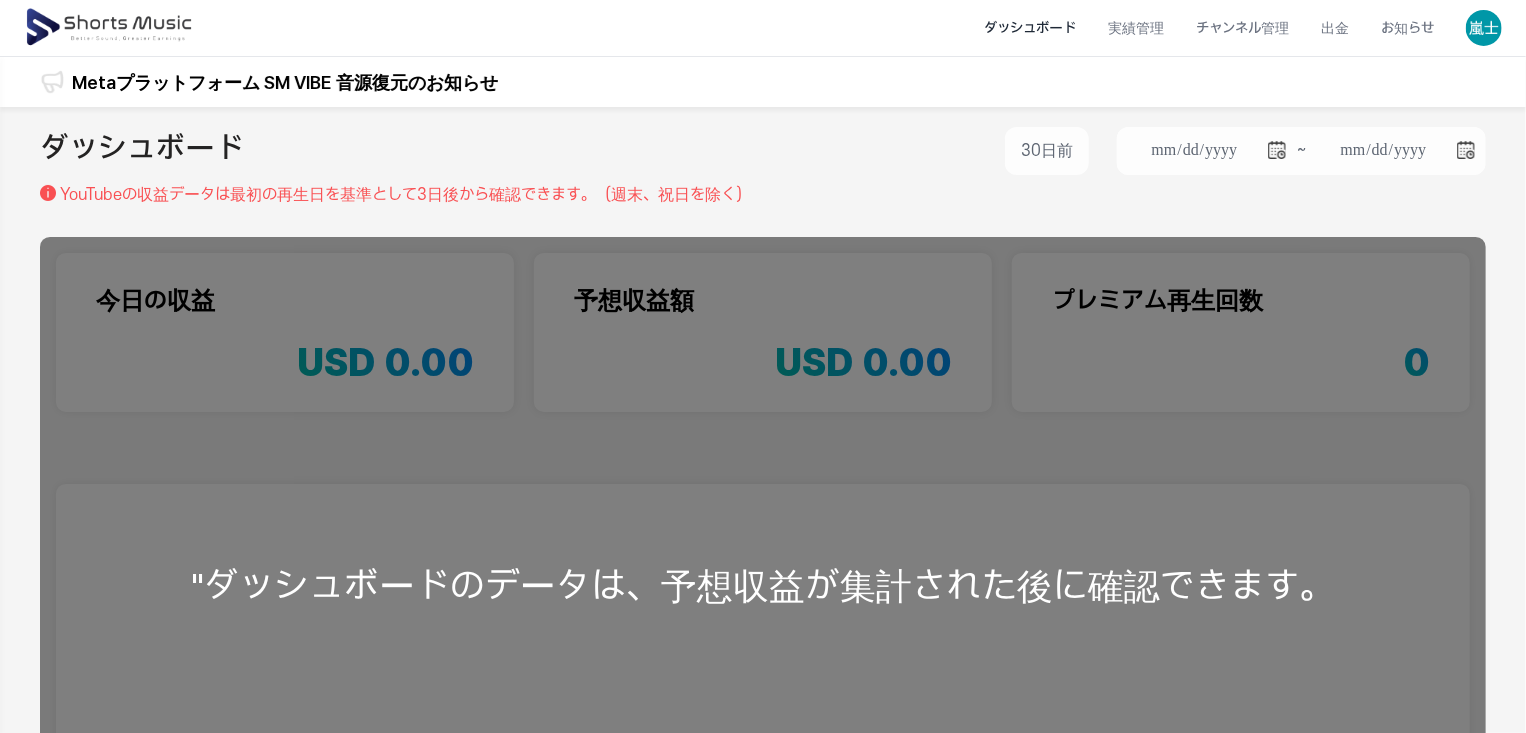 click on ""ダッシュボードのデータは、予想収益が集計された後に確認できます。" at bounding box center (763, 586) 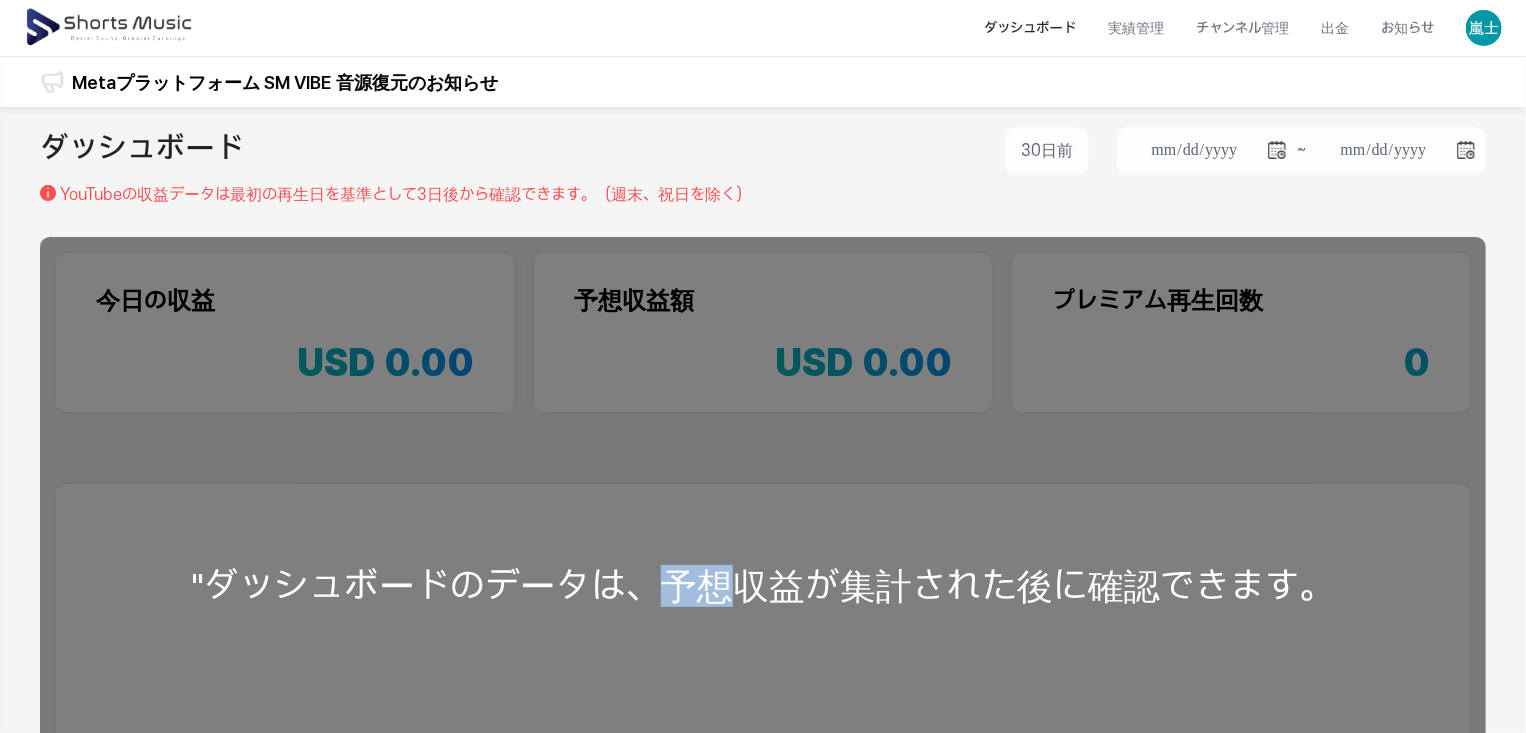 click on ""ダッシュボードのデータは、予想収益が集計された後に確認できます。" at bounding box center [763, 586] 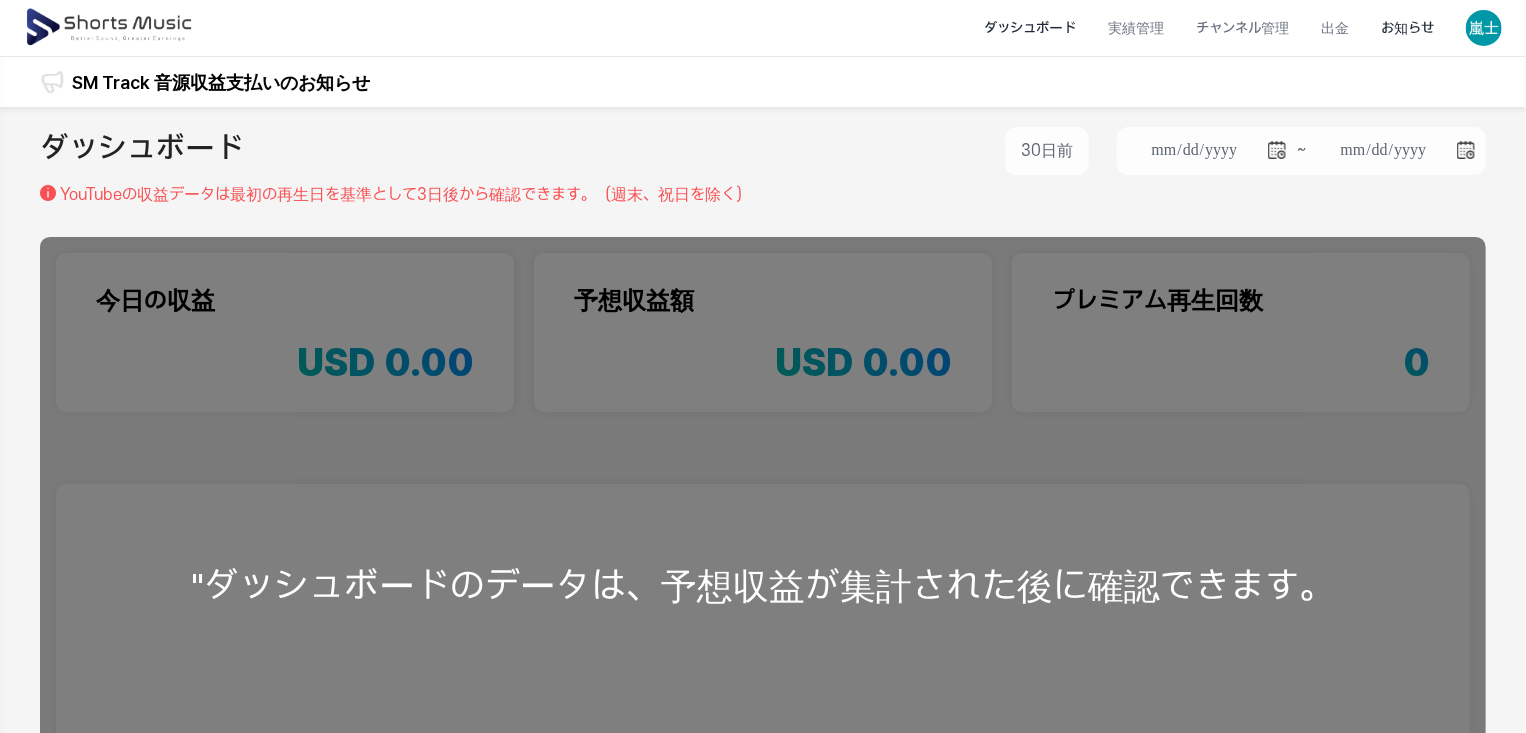 click on "お知らせ" at bounding box center (1407, 28) 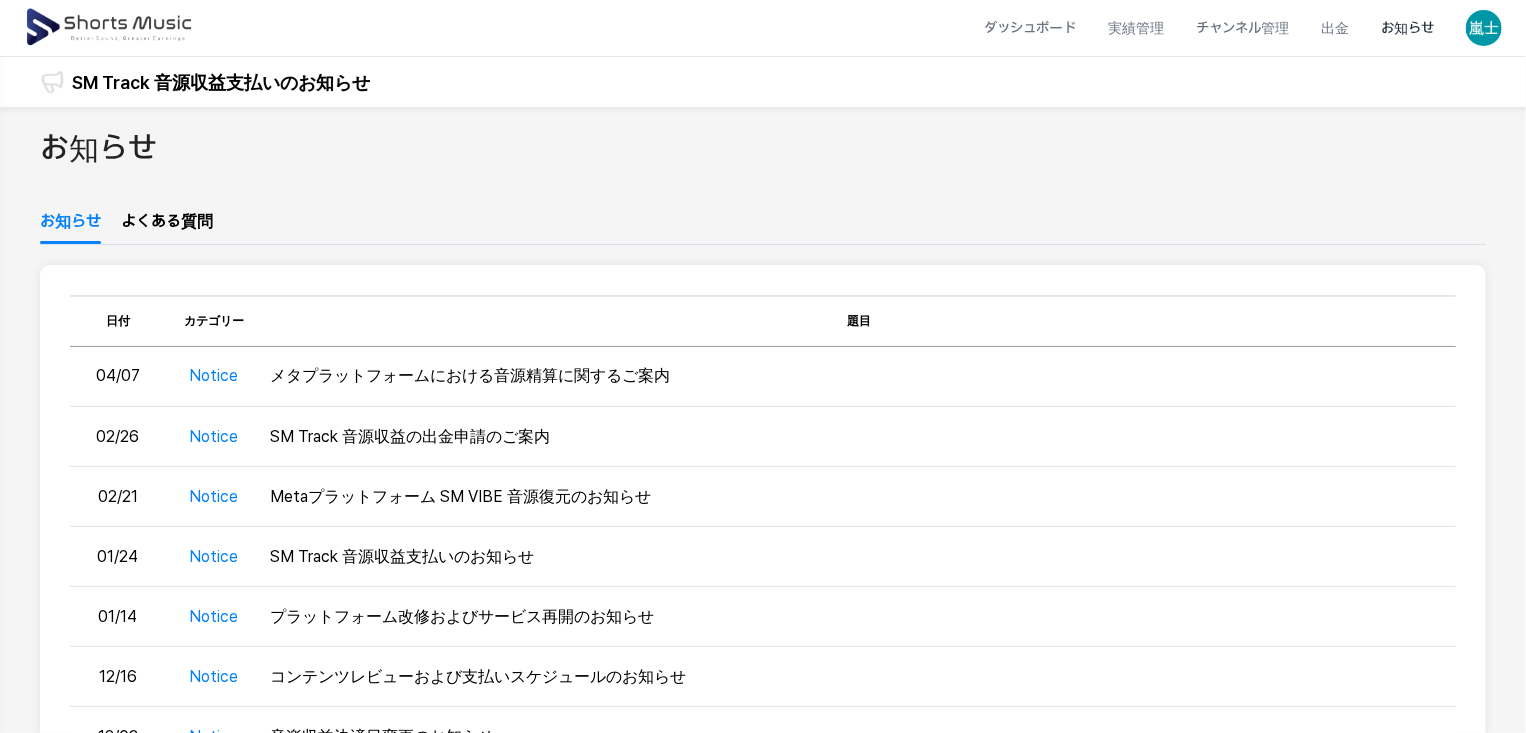click at bounding box center [110, 28] 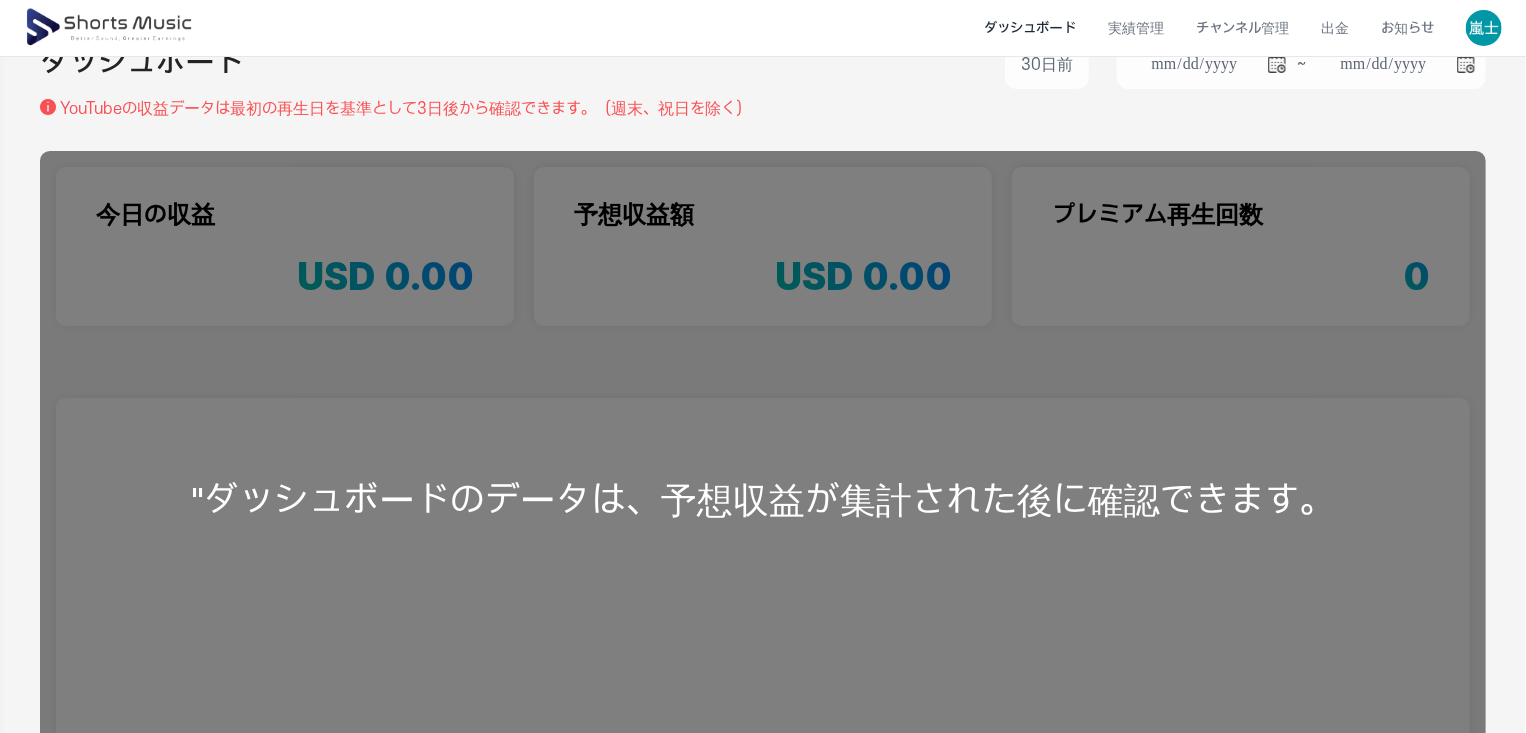 scroll, scrollTop: 482, scrollLeft: 0, axis: vertical 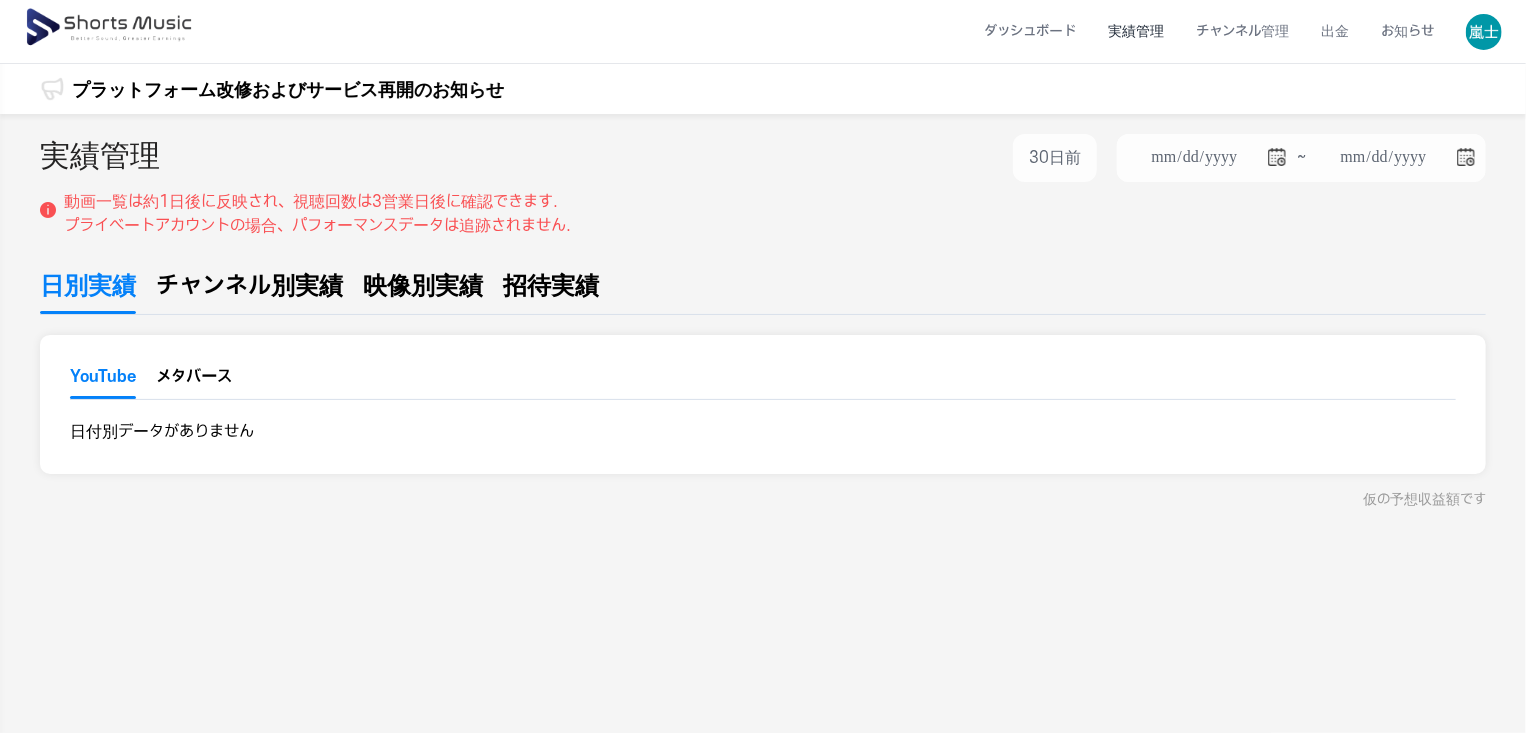 click on "プラットフォーム改修およびサービス再開のお知らせ" at bounding box center (288, 89) 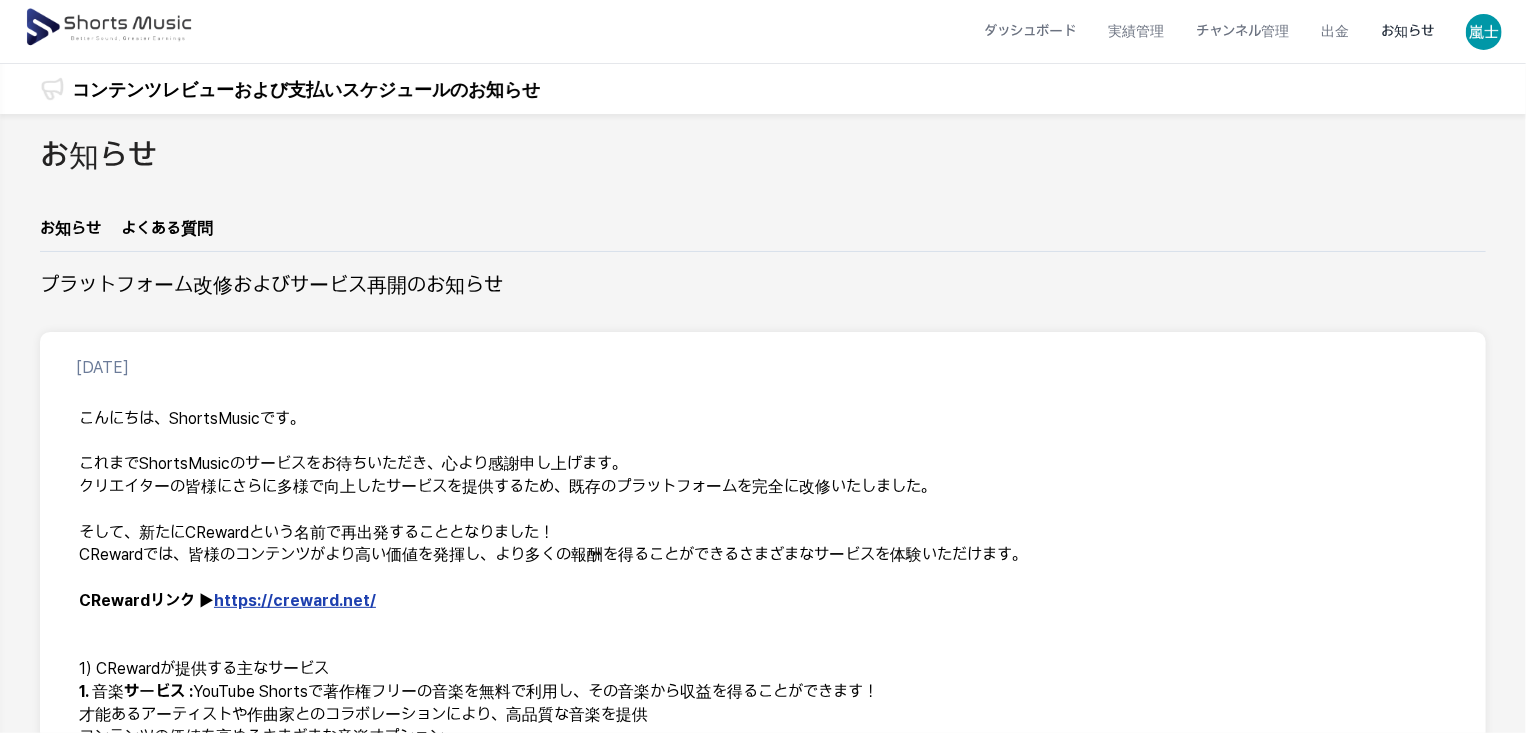 click at bounding box center [52, 89] 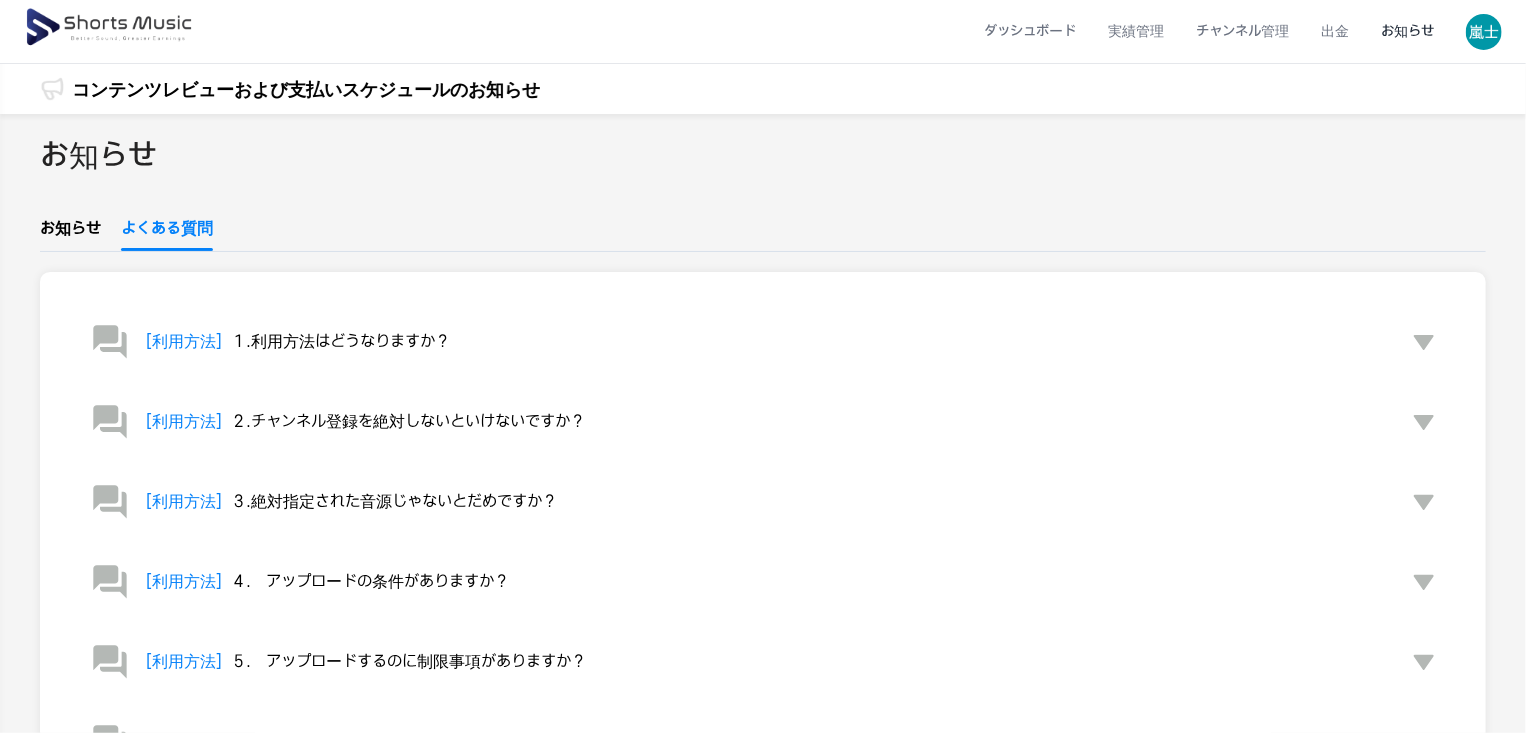 click on "お知らせ" at bounding box center [70, 234] 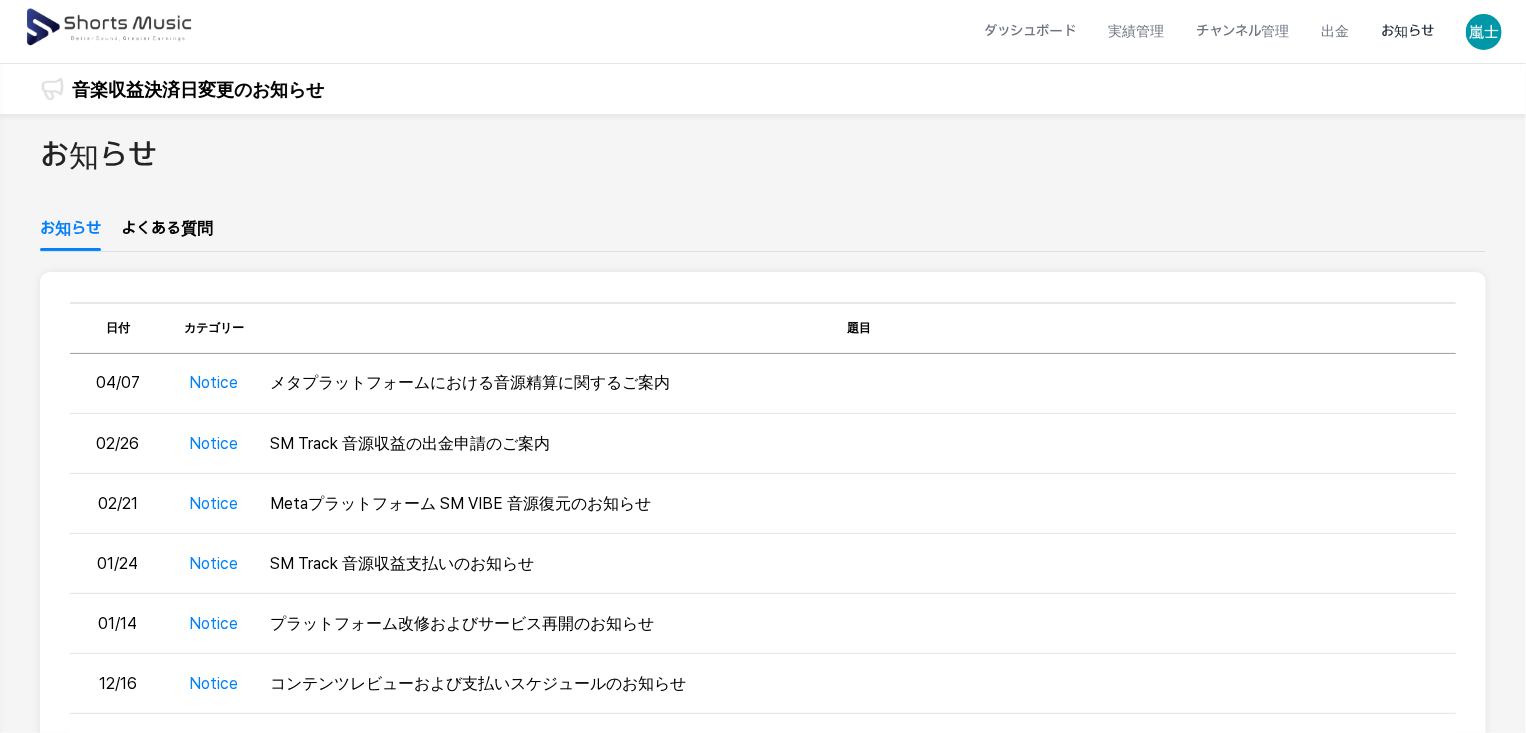 click 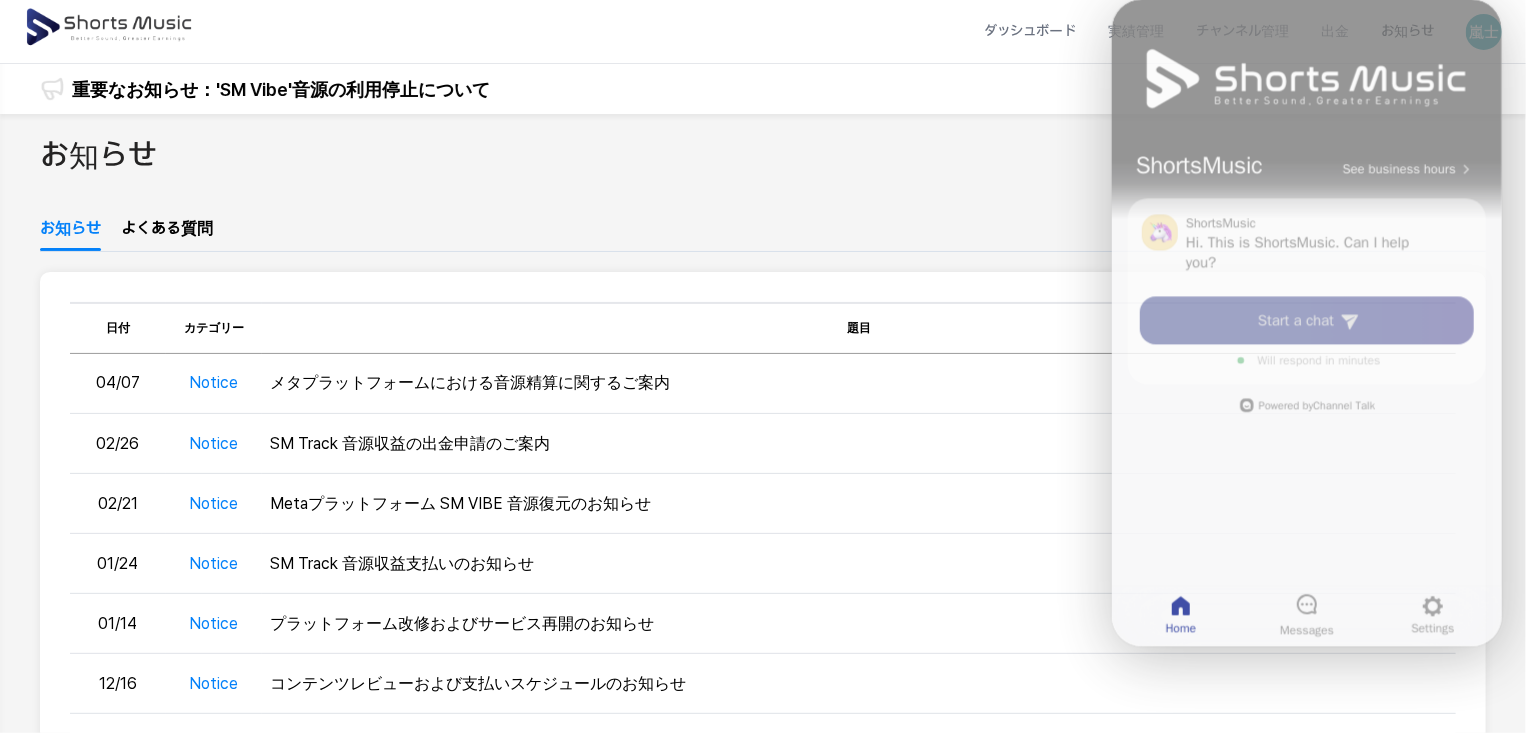click on "Start a chat" at bounding box center [1306, 314] 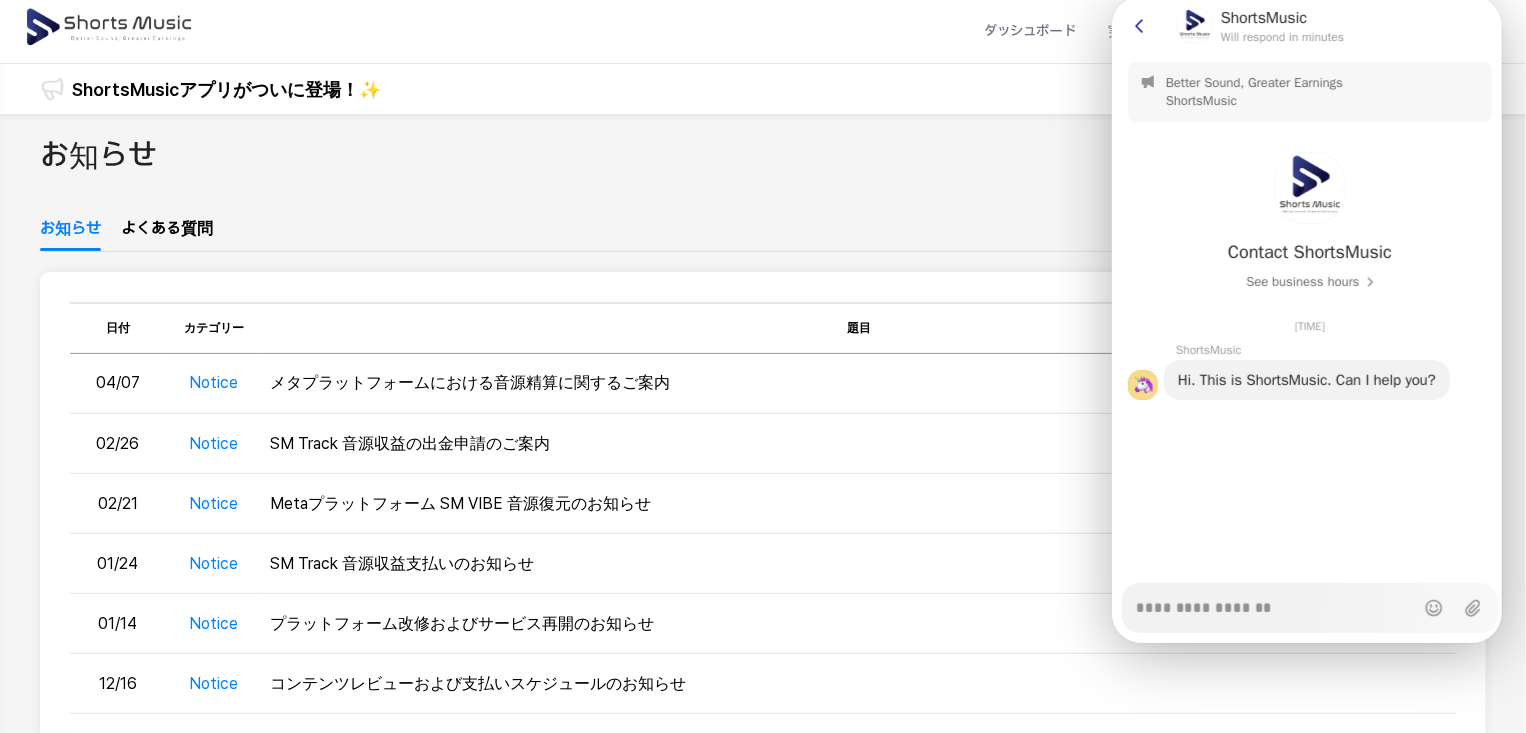 click 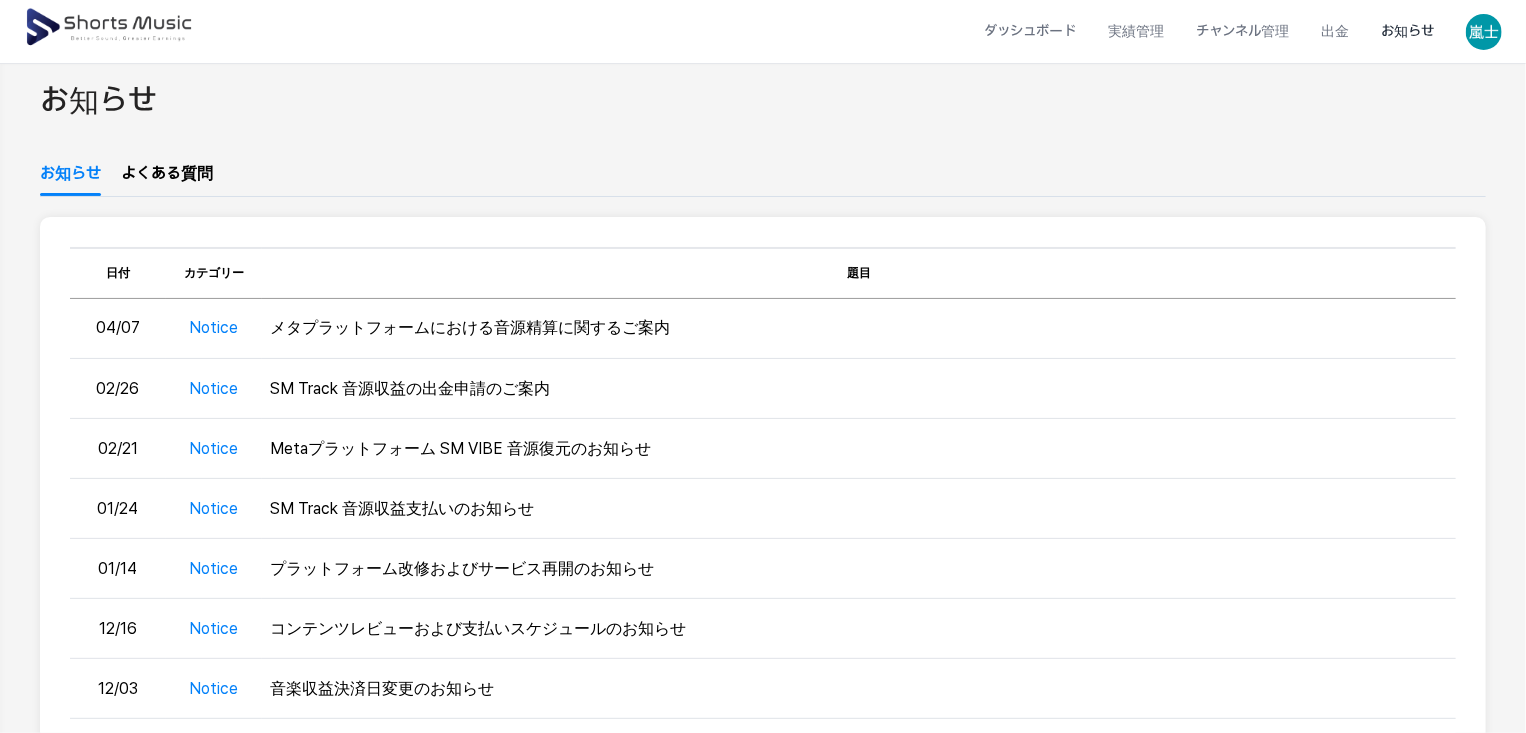 scroll, scrollTop: 52, scrollLeft: 0, axis: vertical 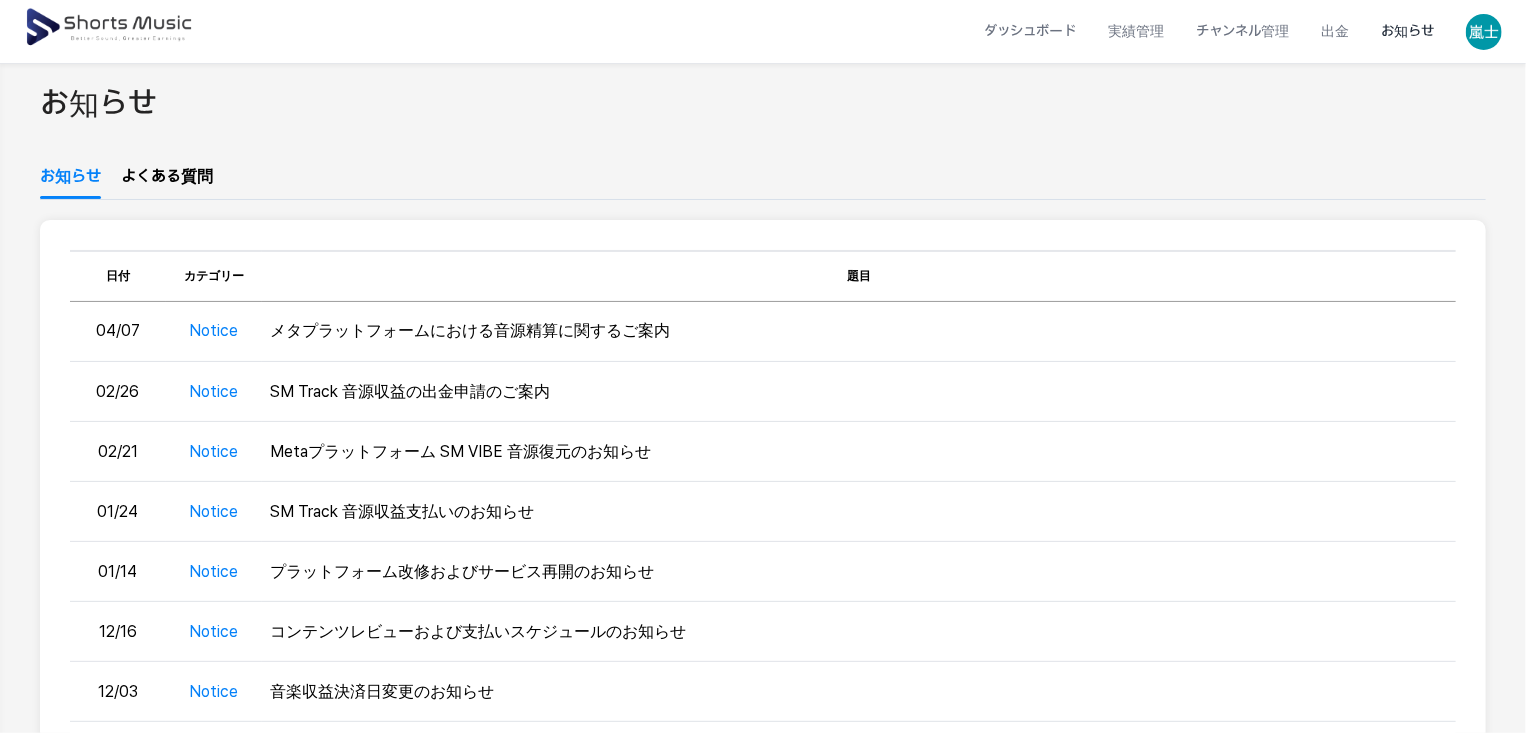 click 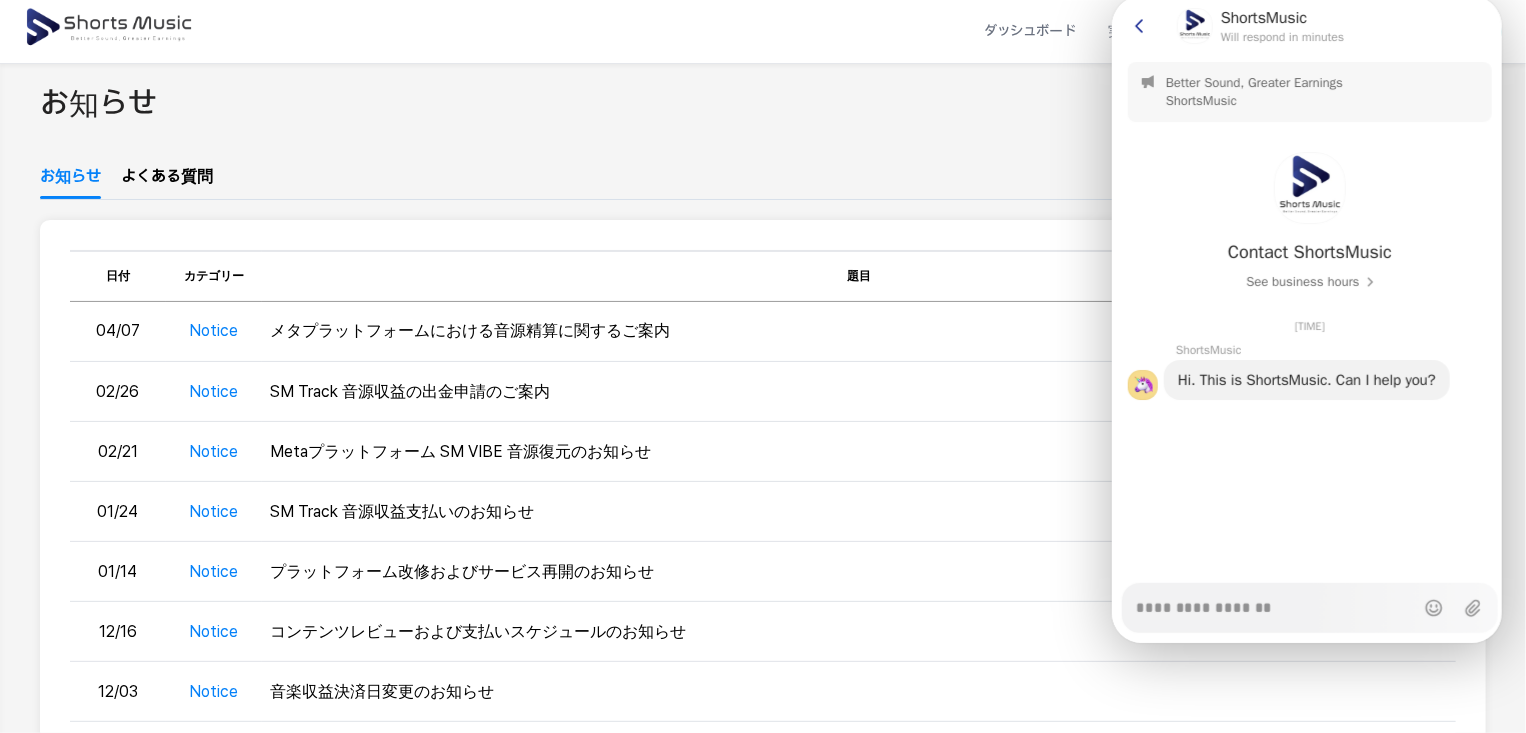 click on "Messenger Input Textarea" at bounding box center [1274, 601] 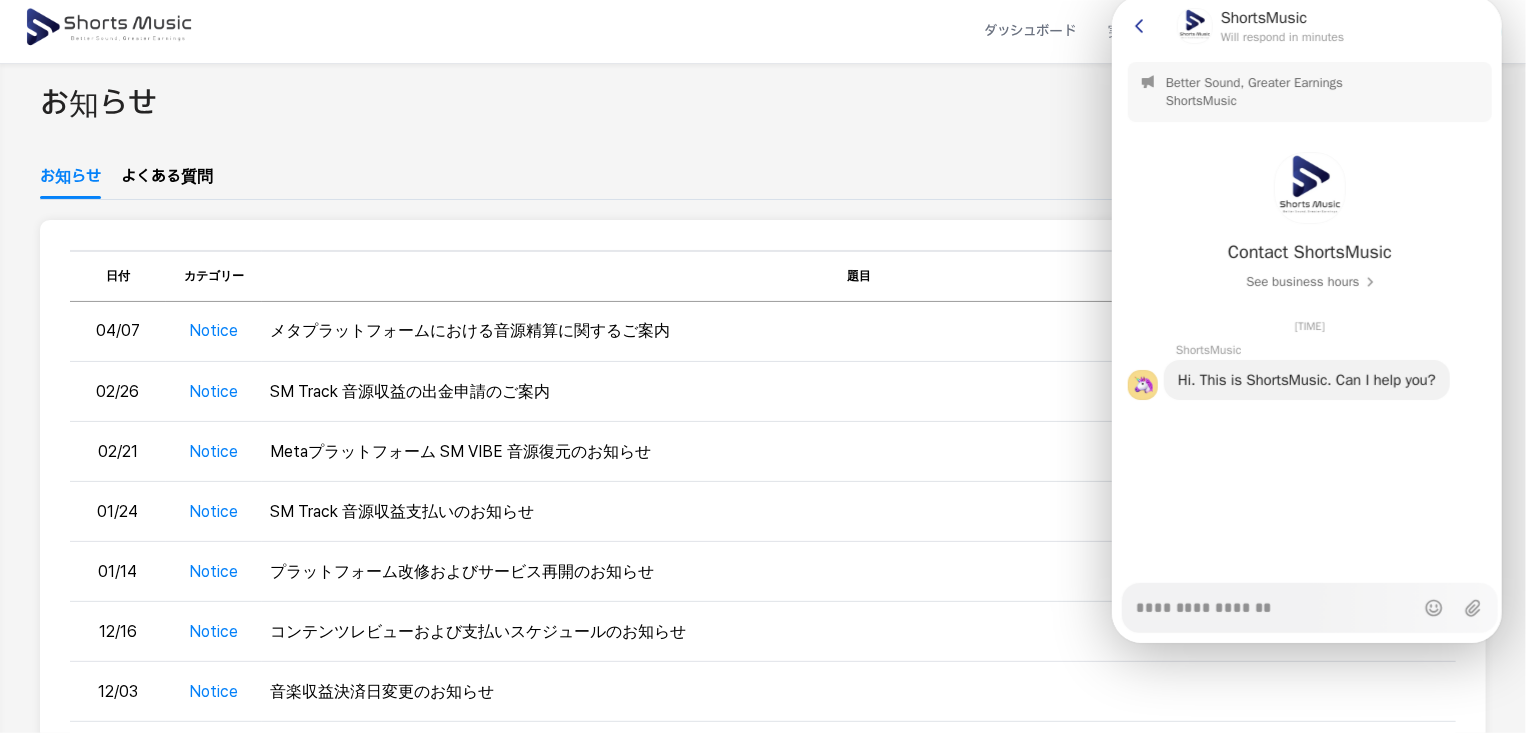 type on "*" 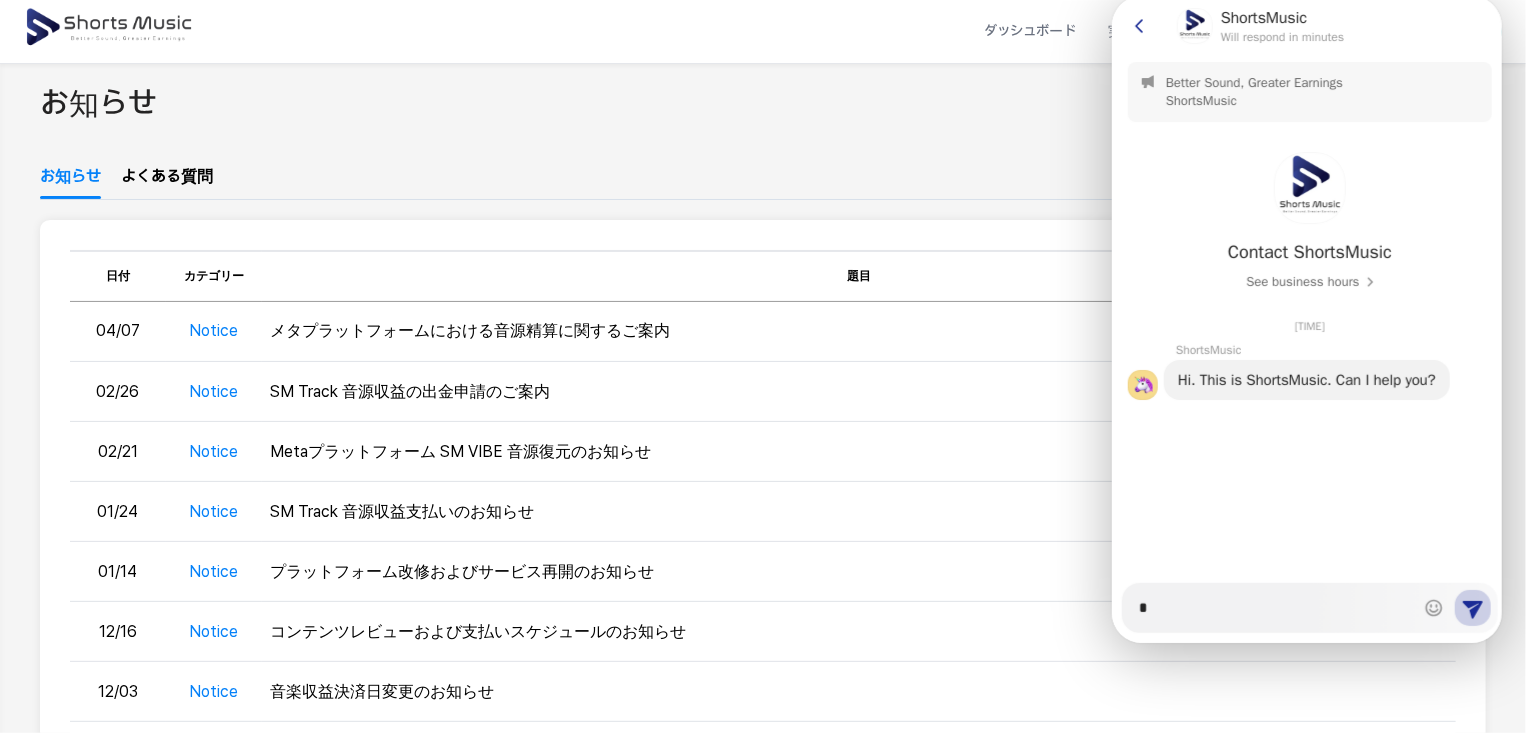 type on "*" 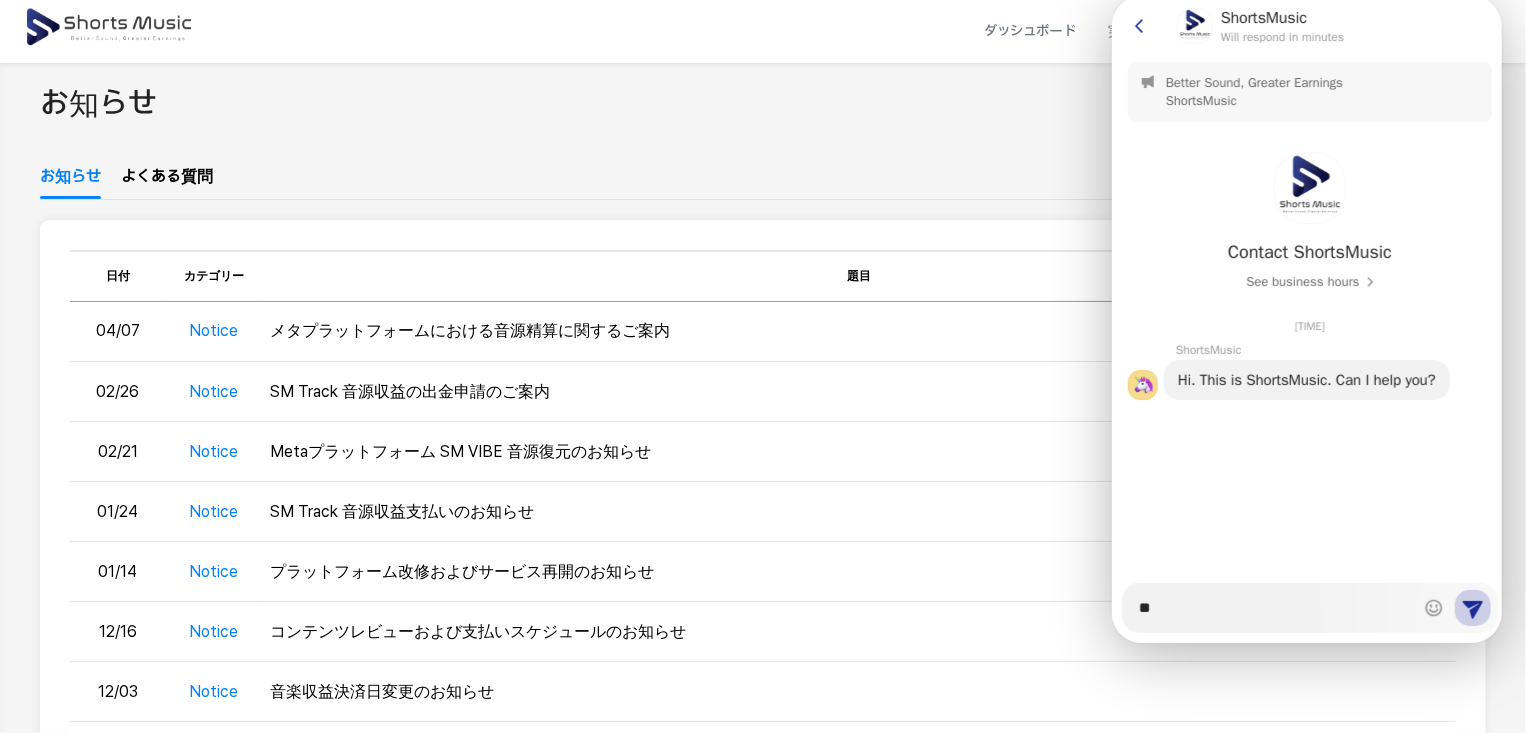 type on "*" 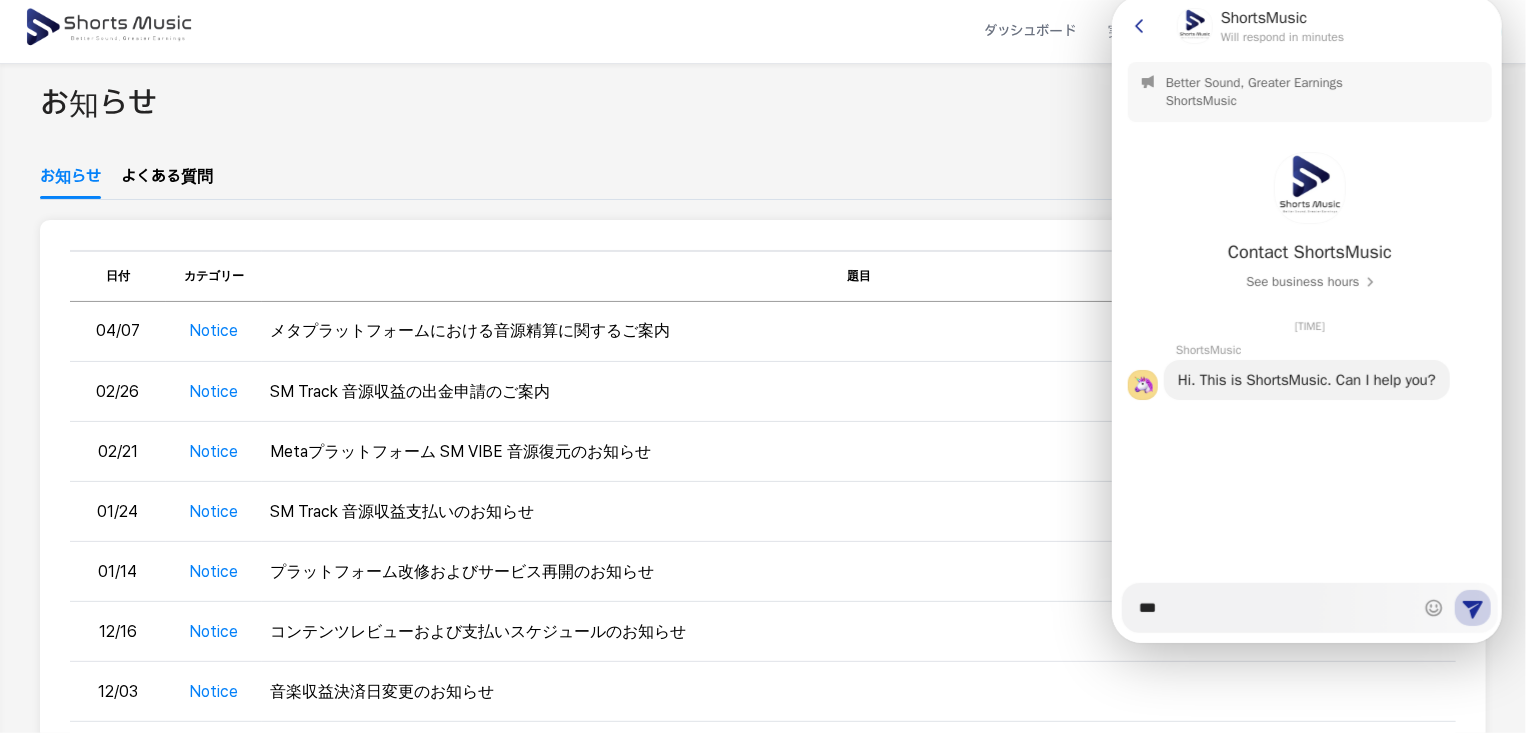 type on "*" 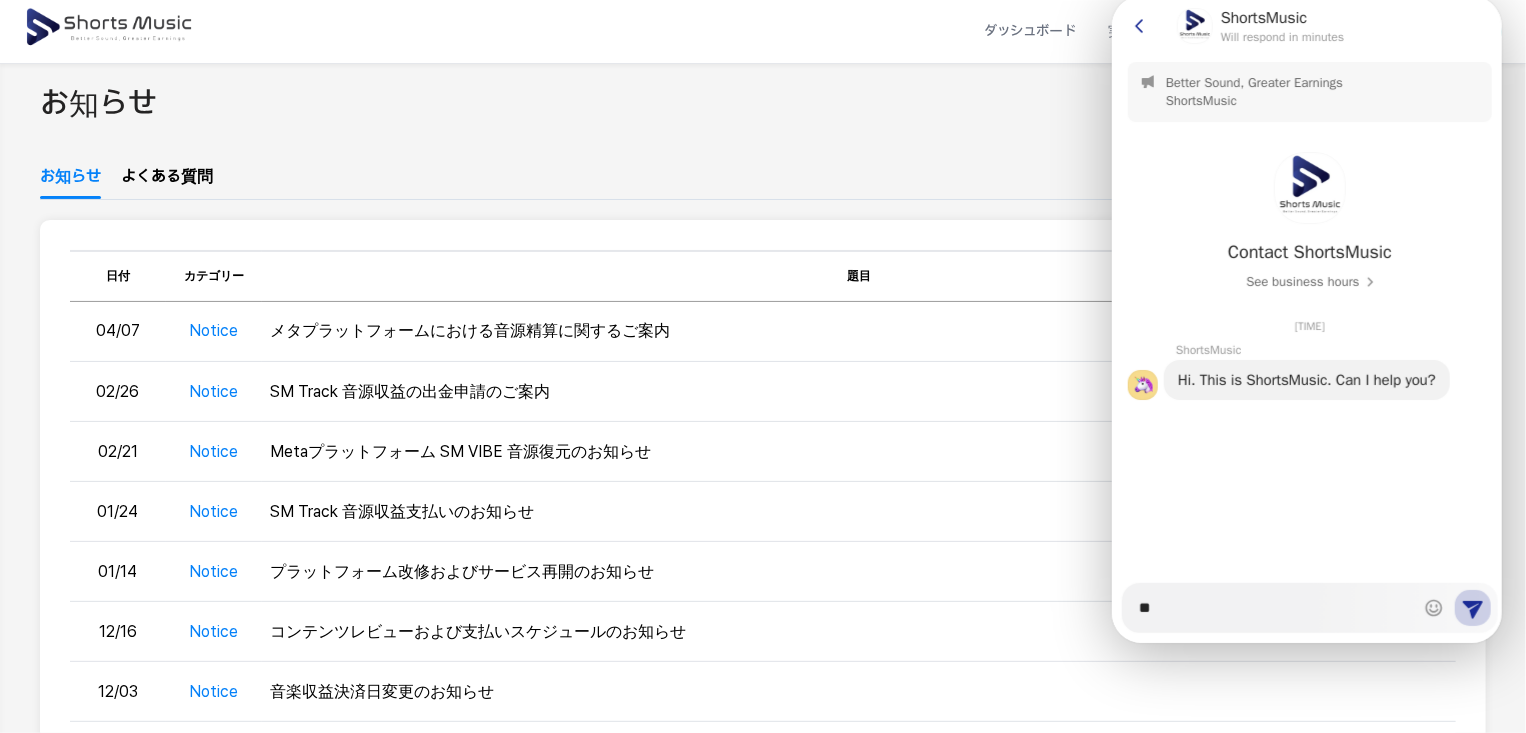 type on "*" 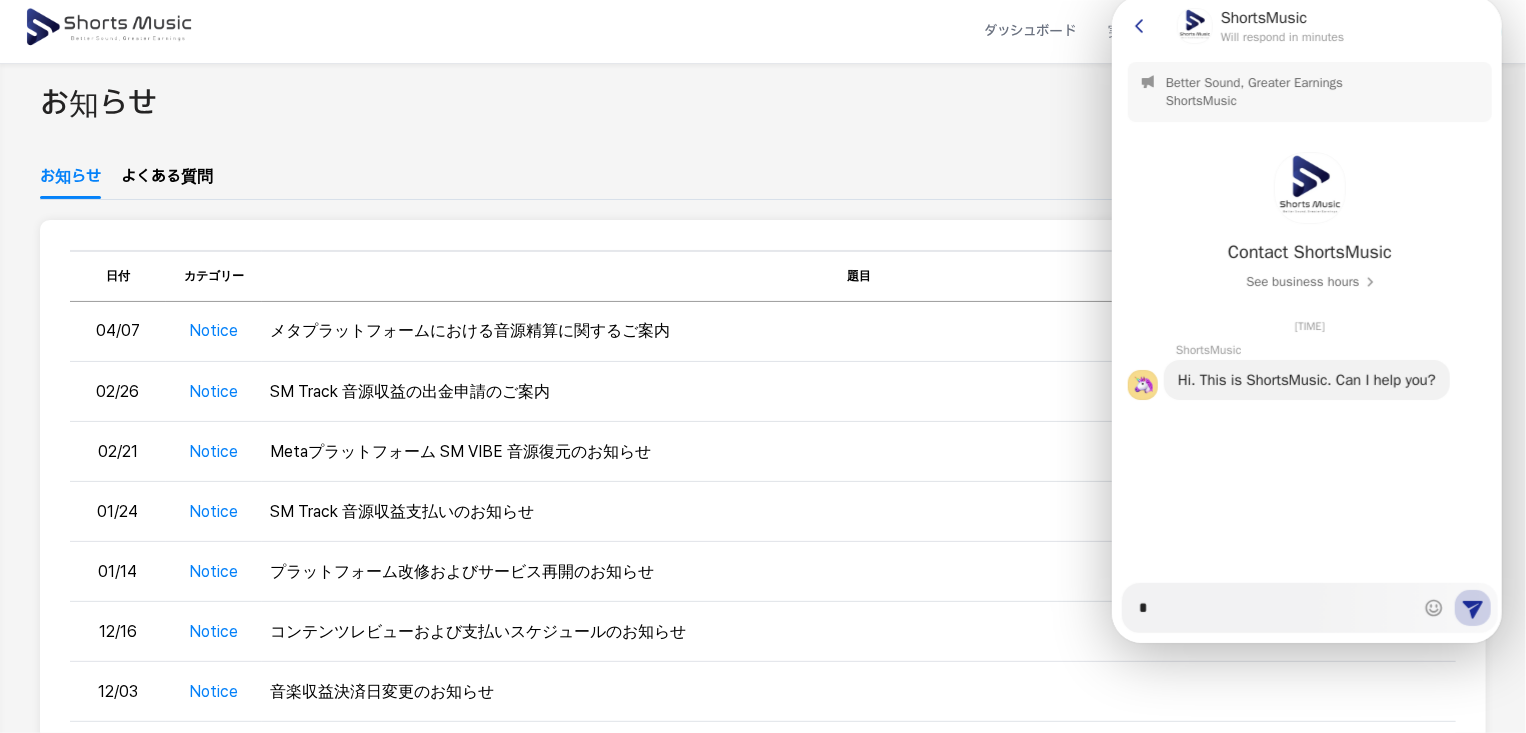 type on "*" 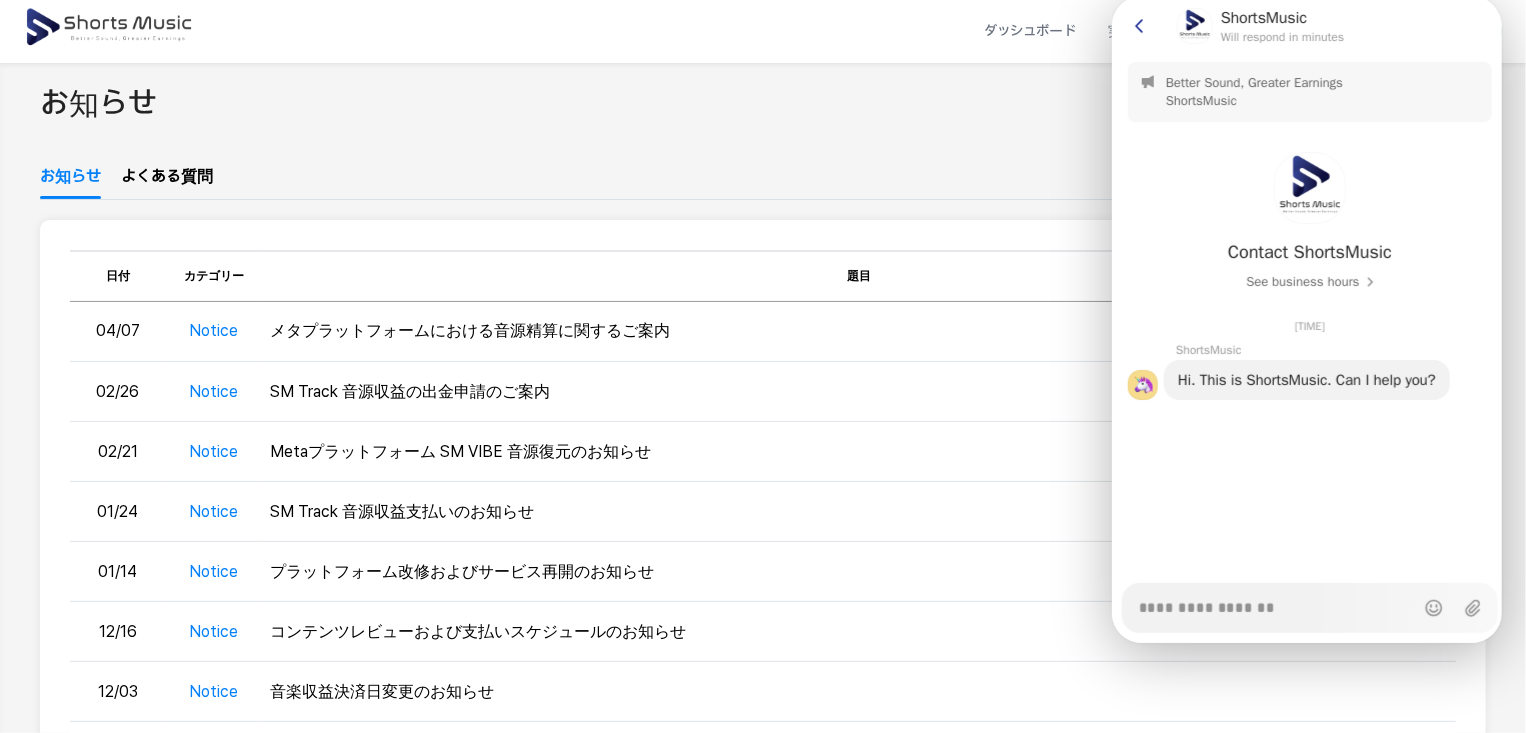 type on "*" 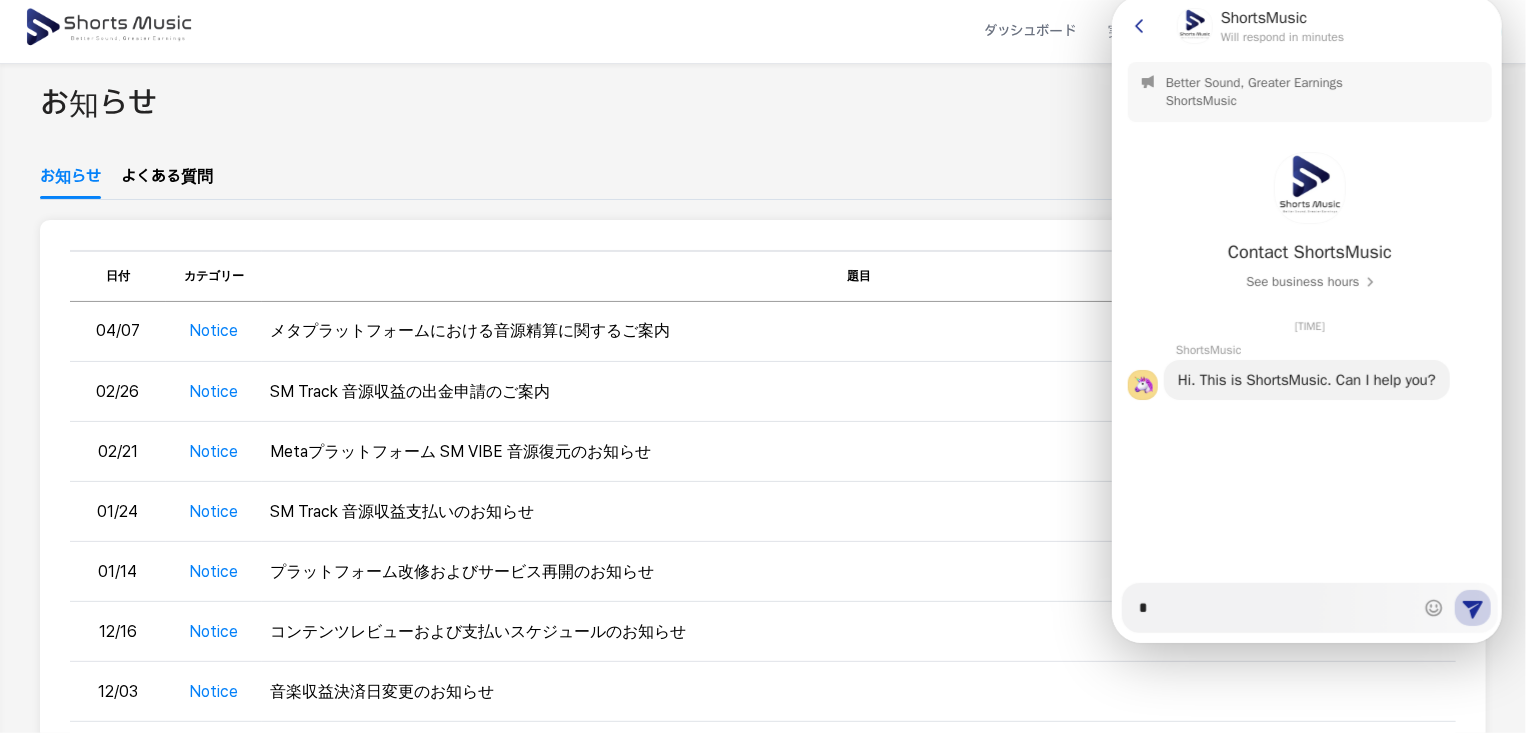 type on "*" 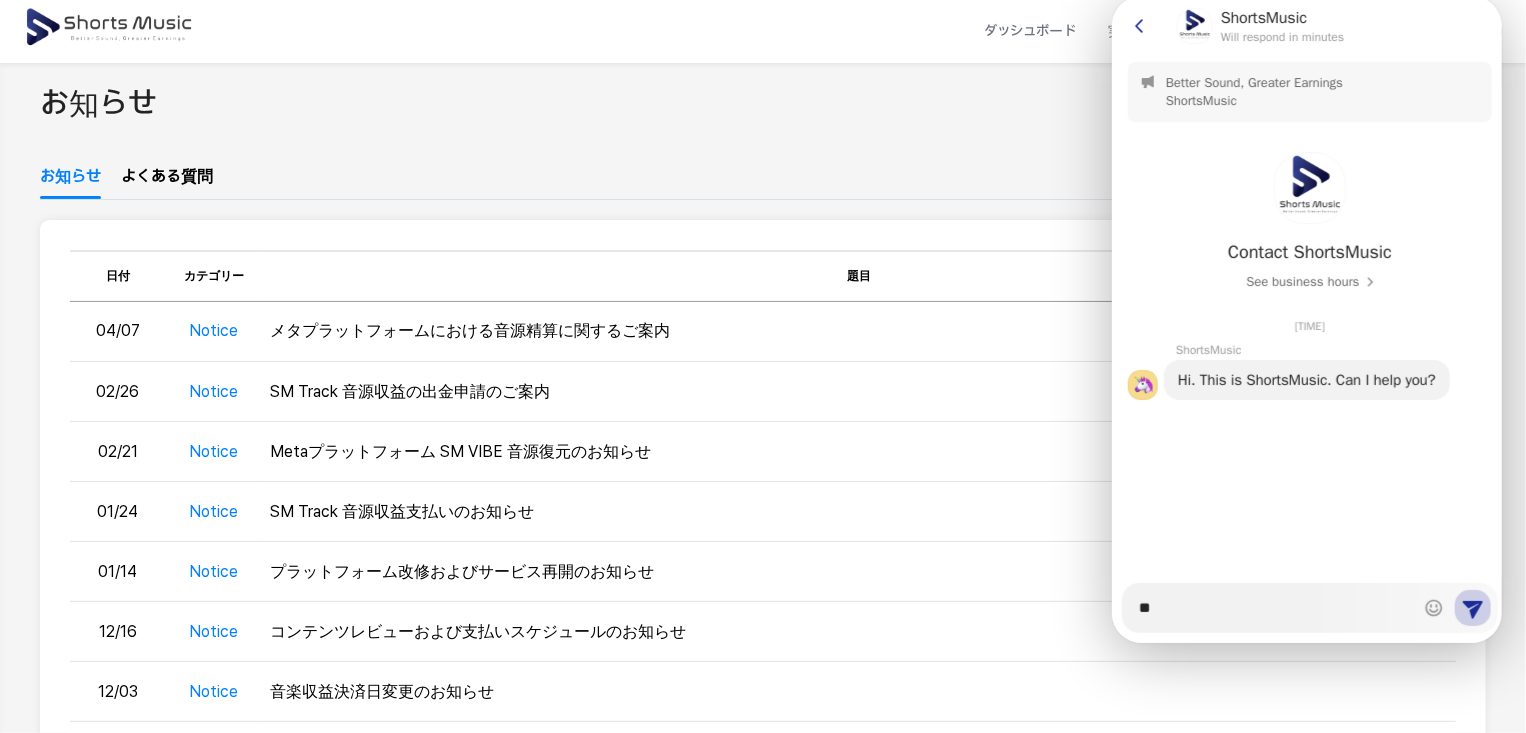 type on "*" 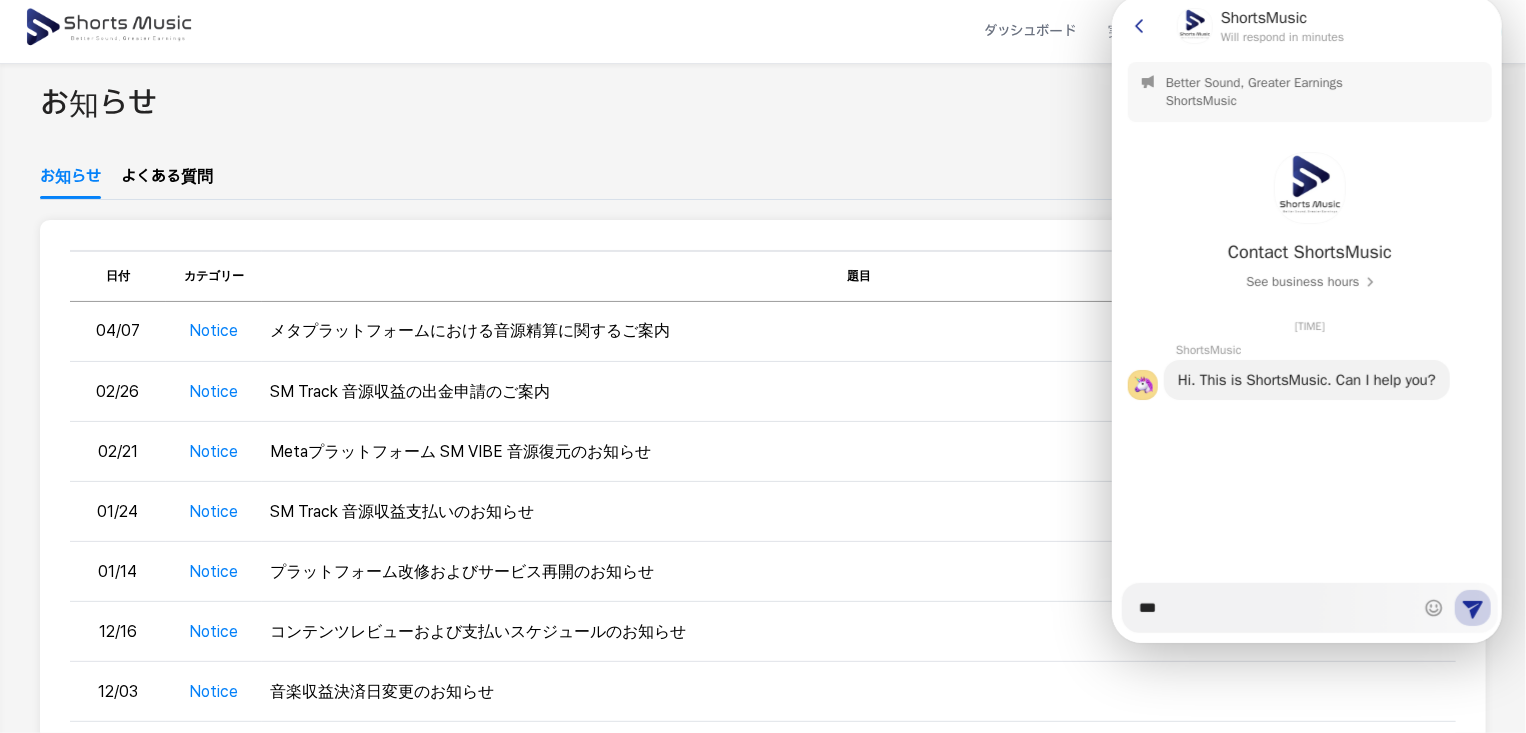 type on "*" 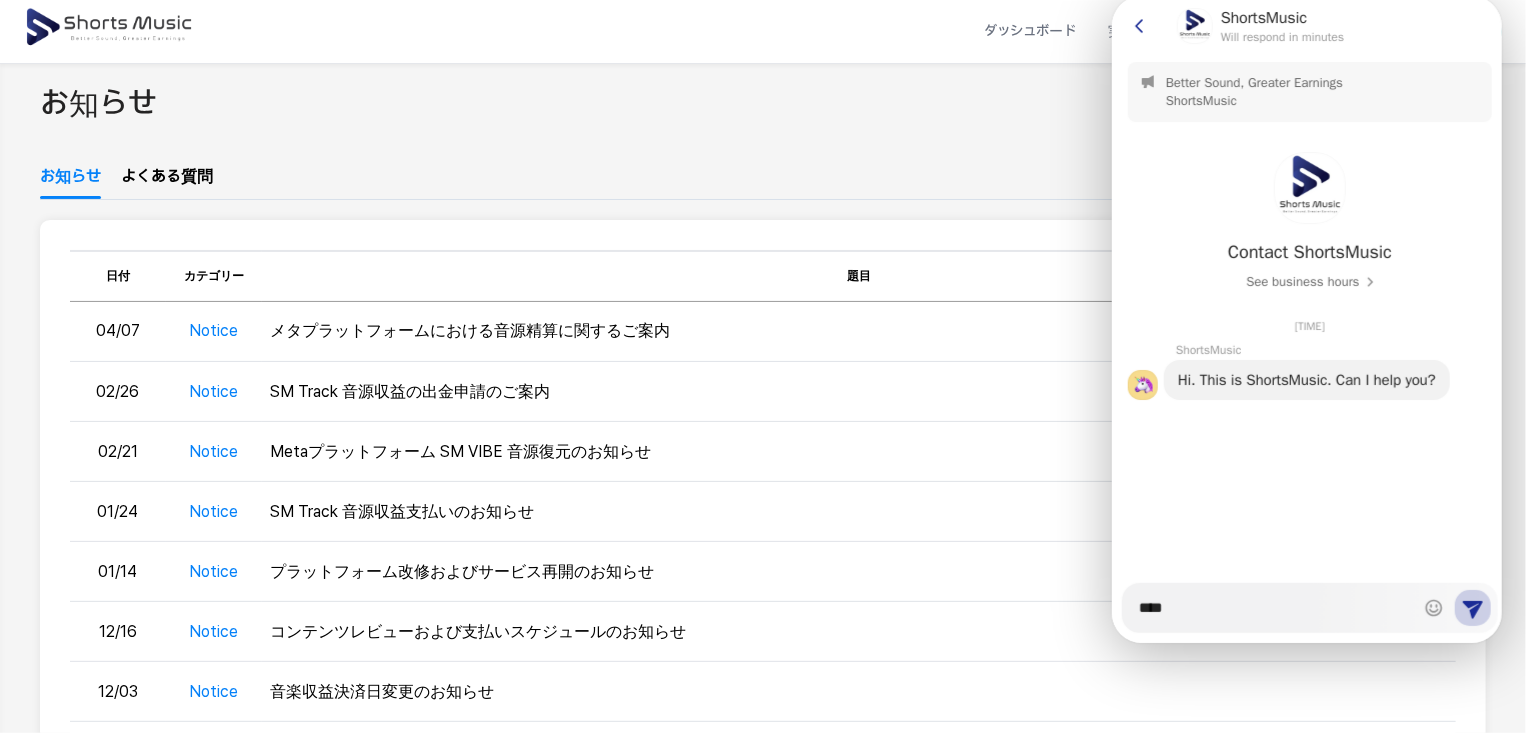 type on "*" 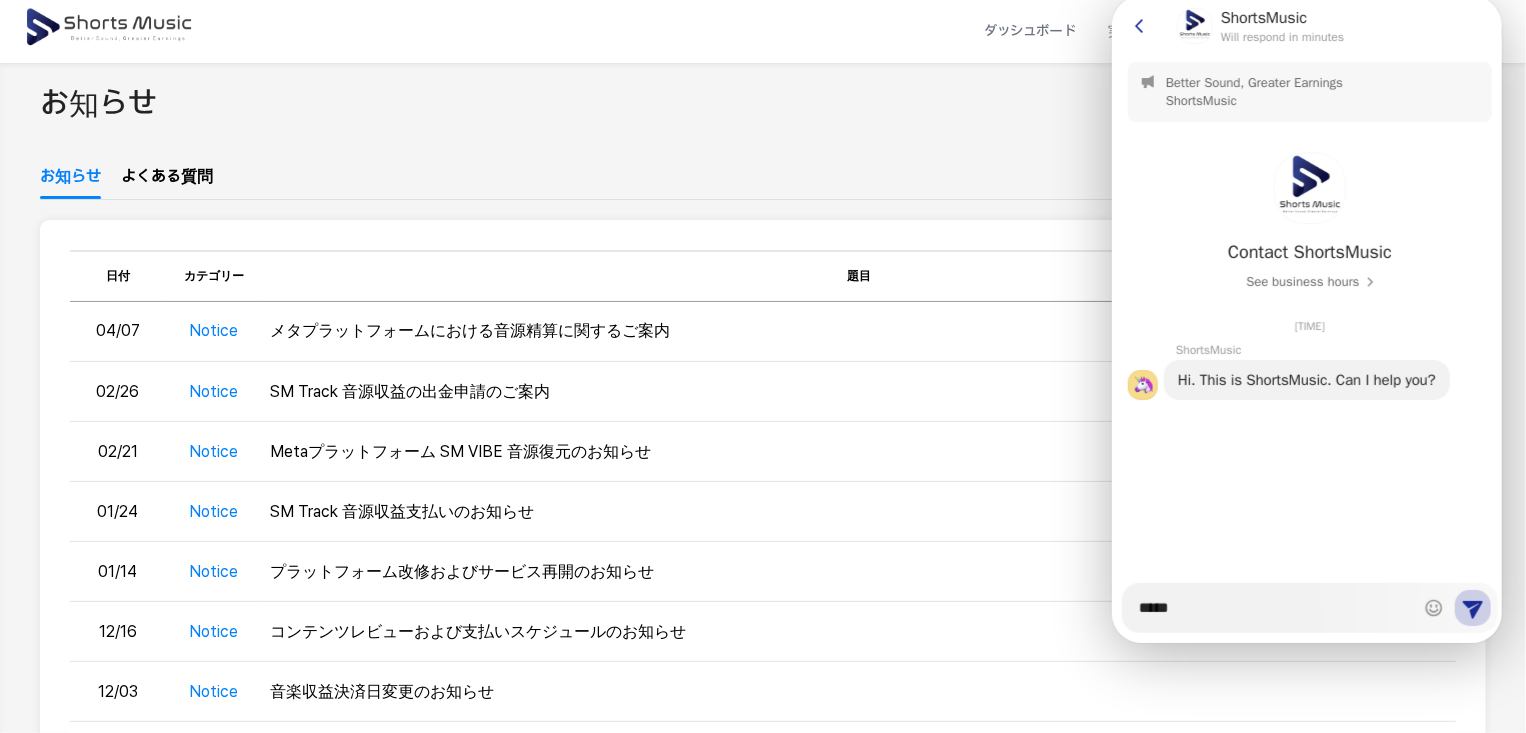 type on "*" 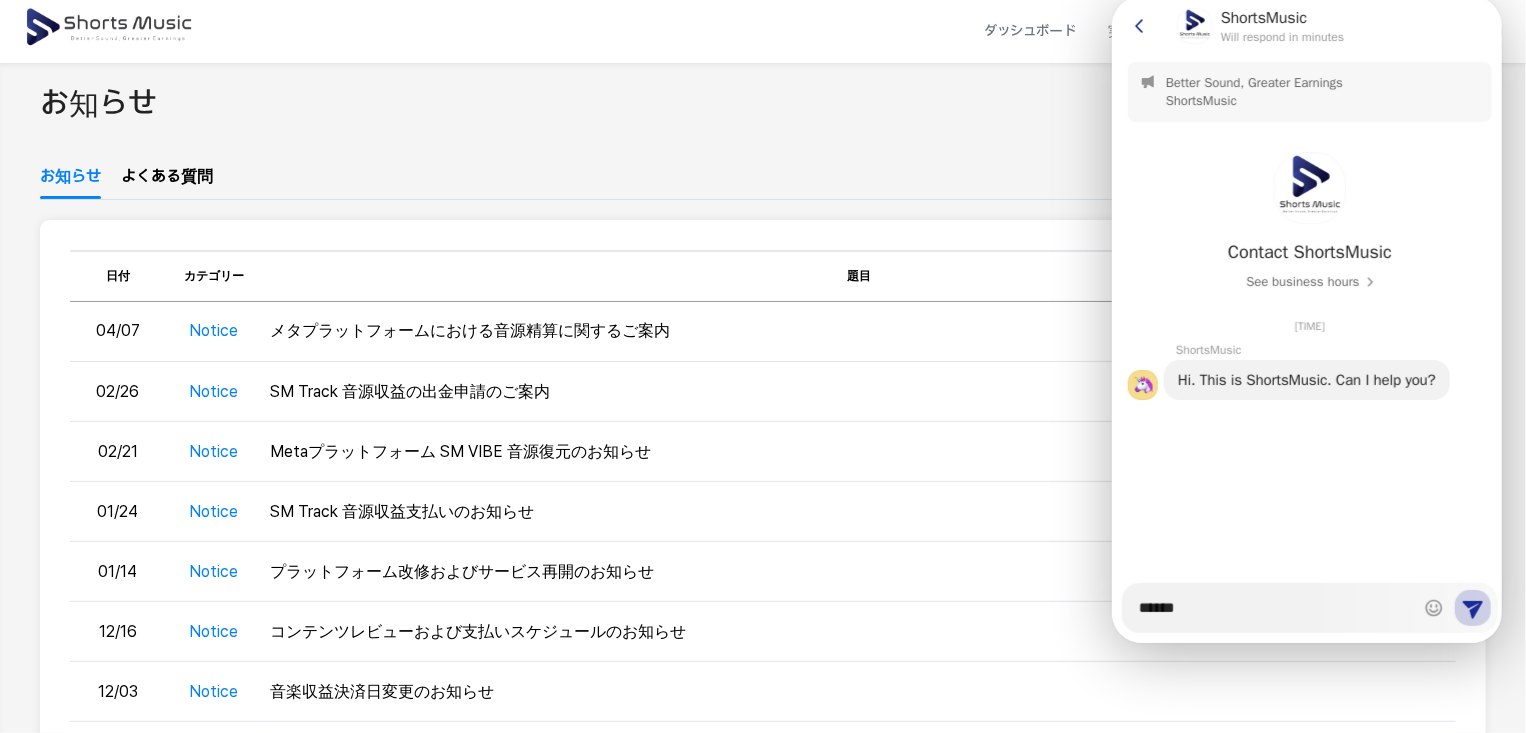 type on "*" 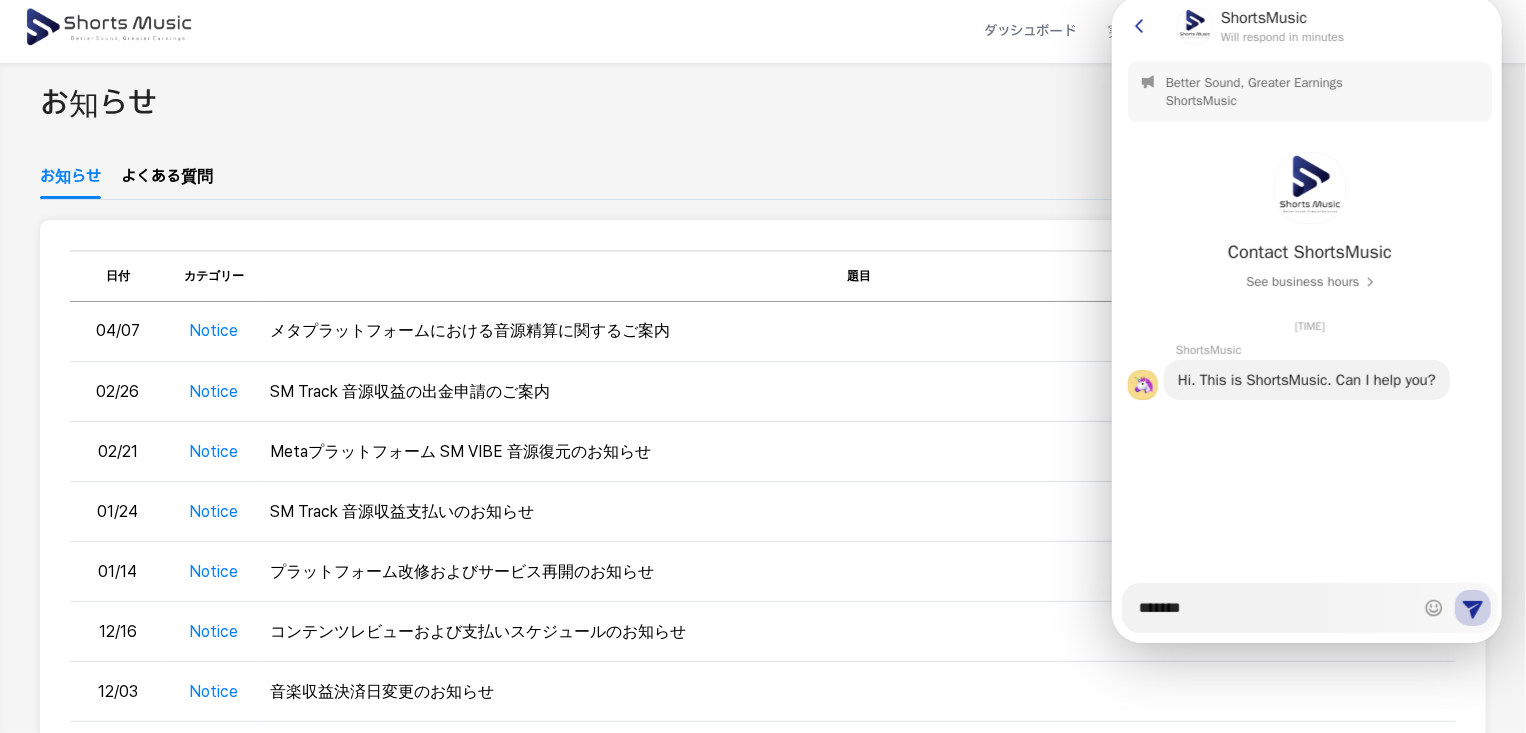 type on "*" 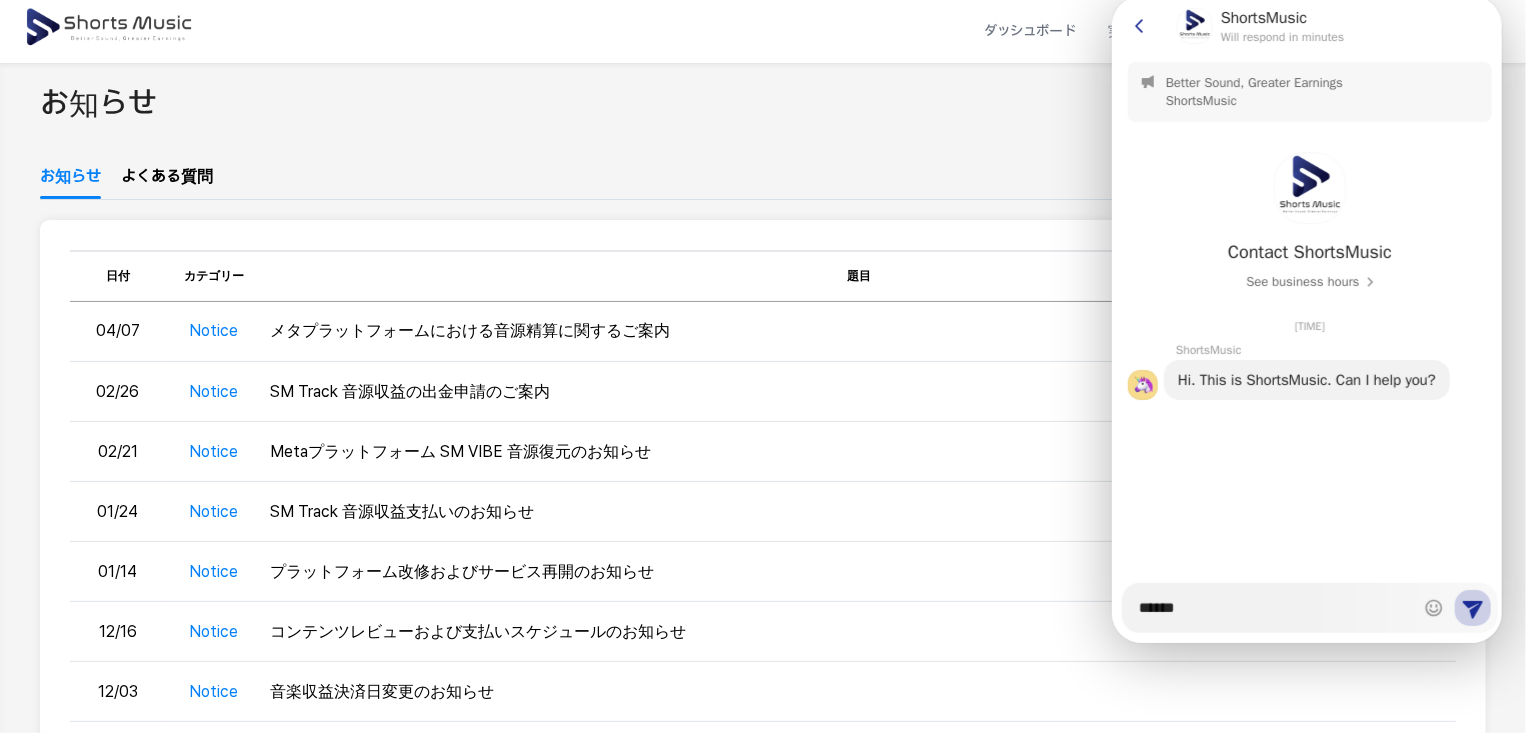 type on "*" 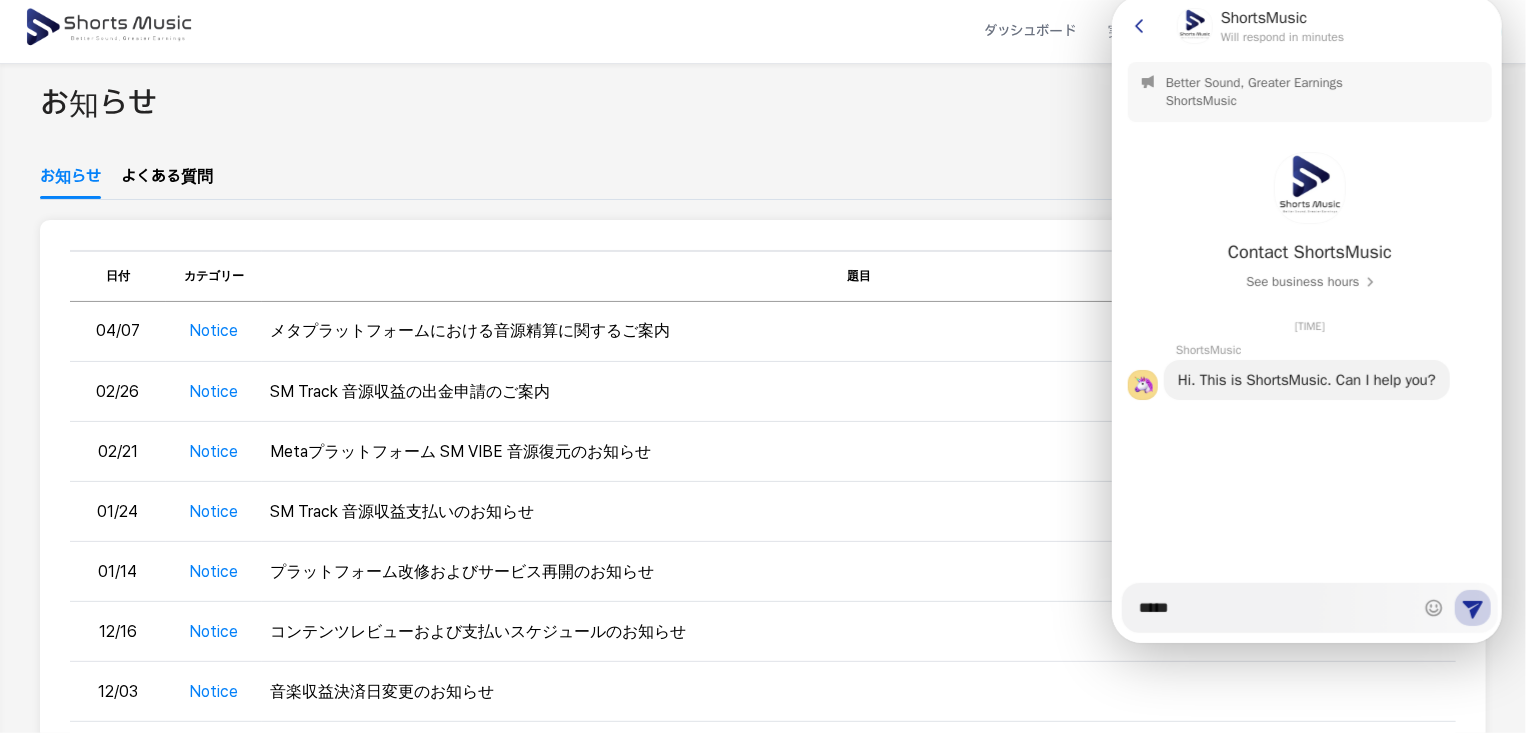 type on "*" 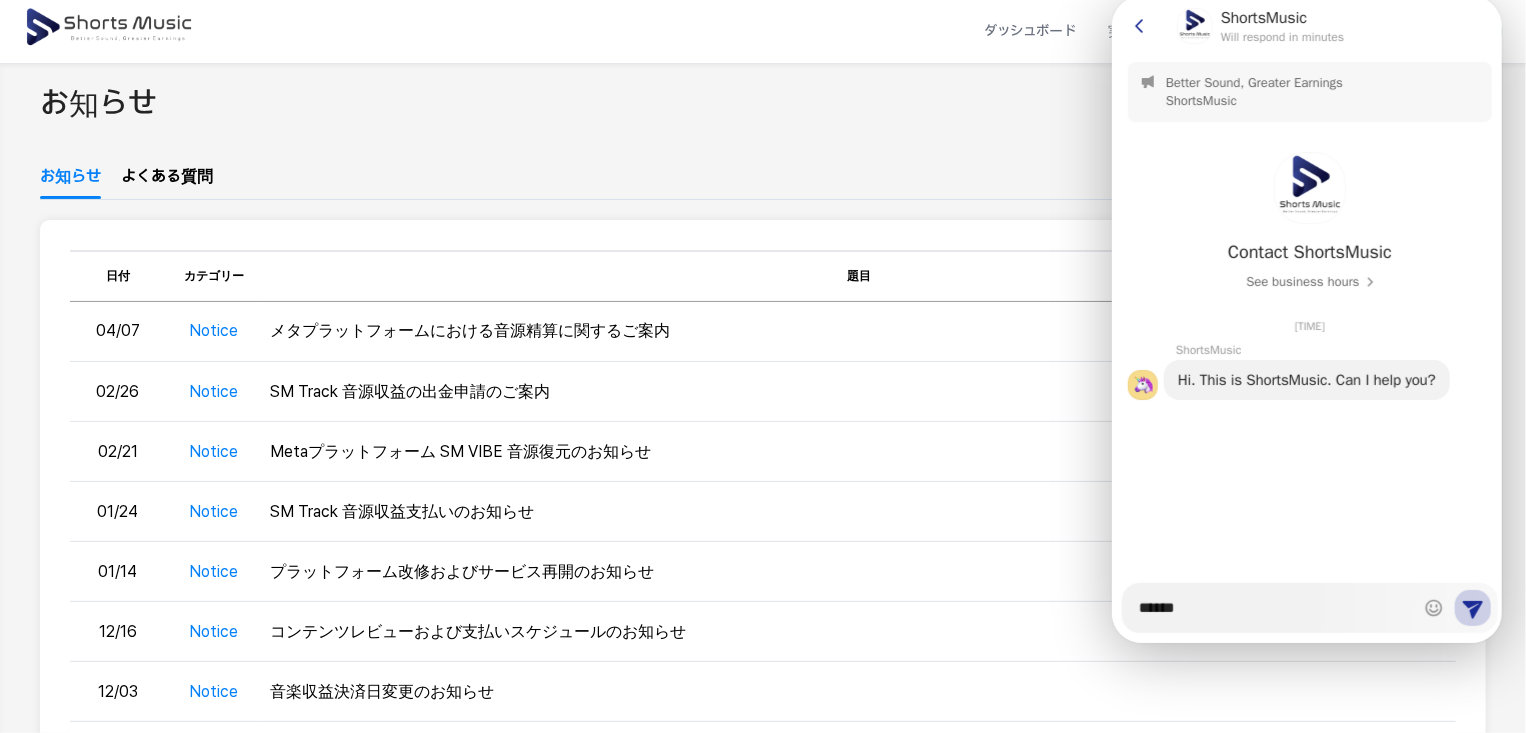 type on "*" 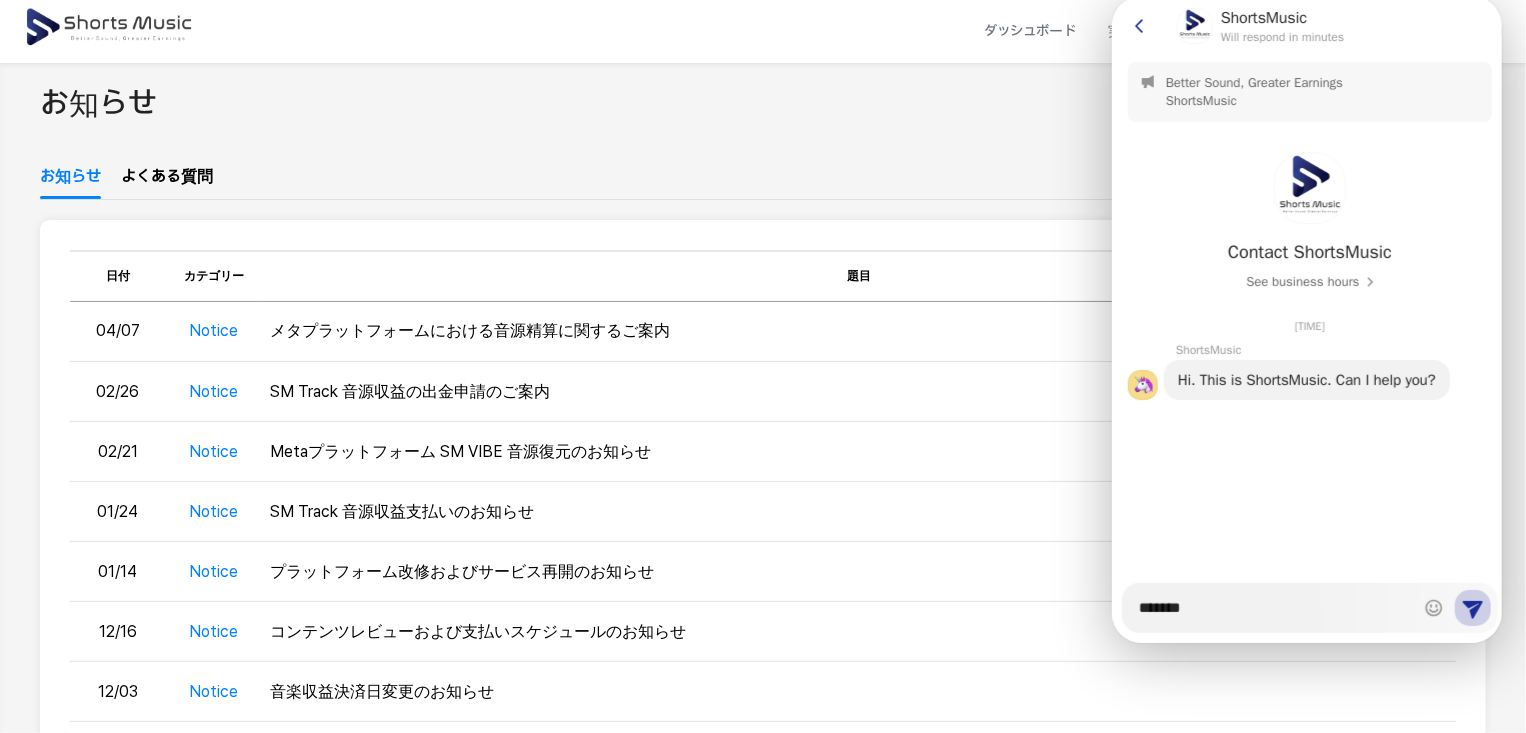type on "*" 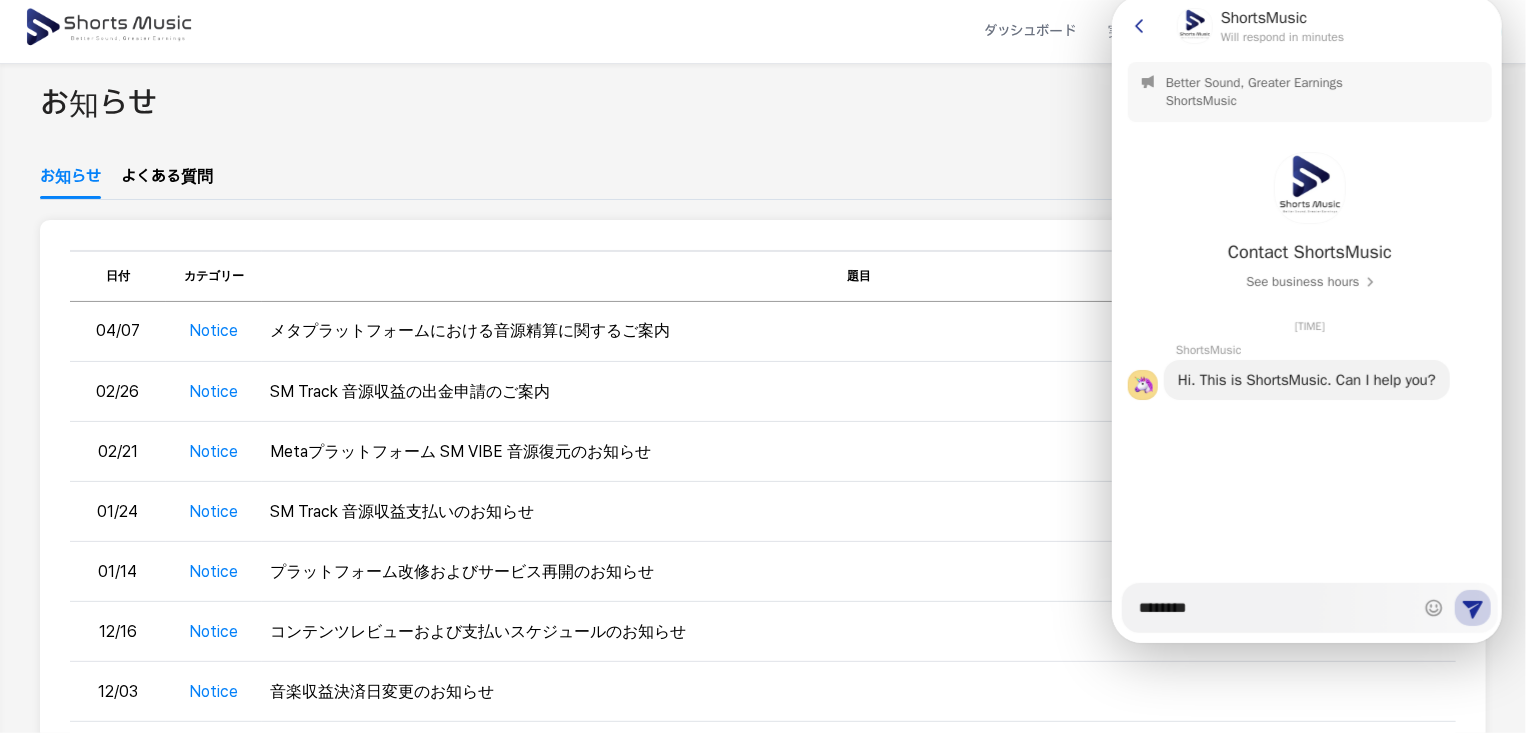 type on "*" 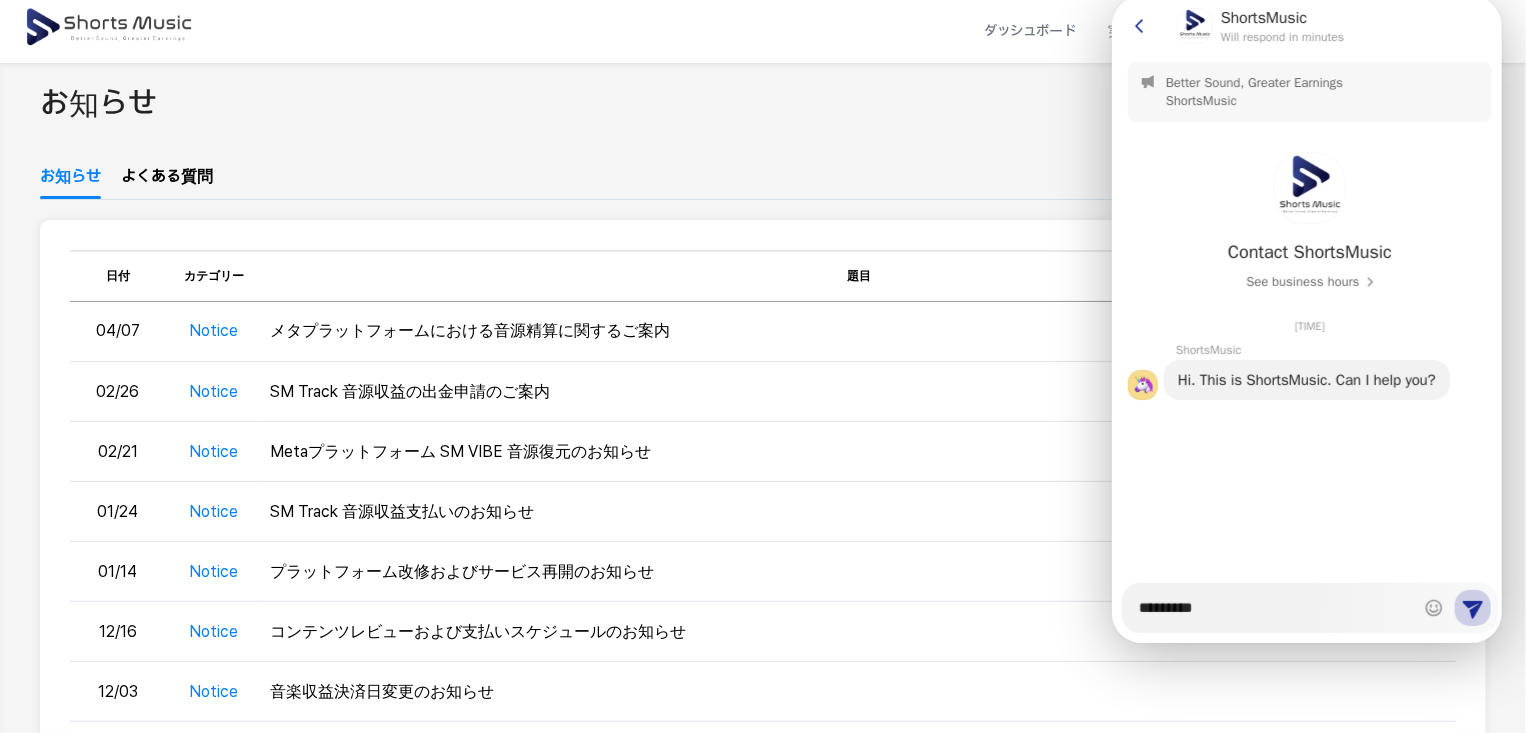 type on "*" 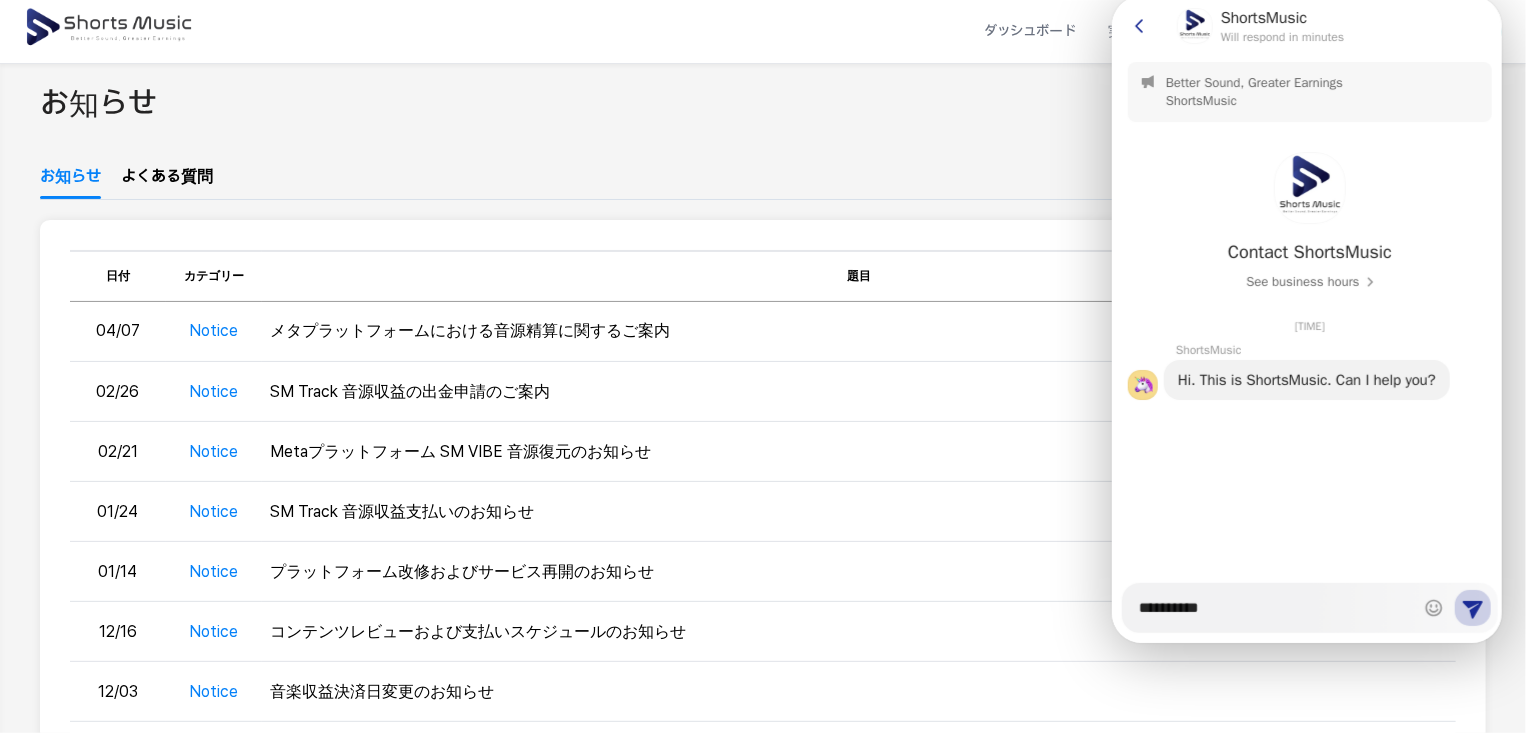type on "*" 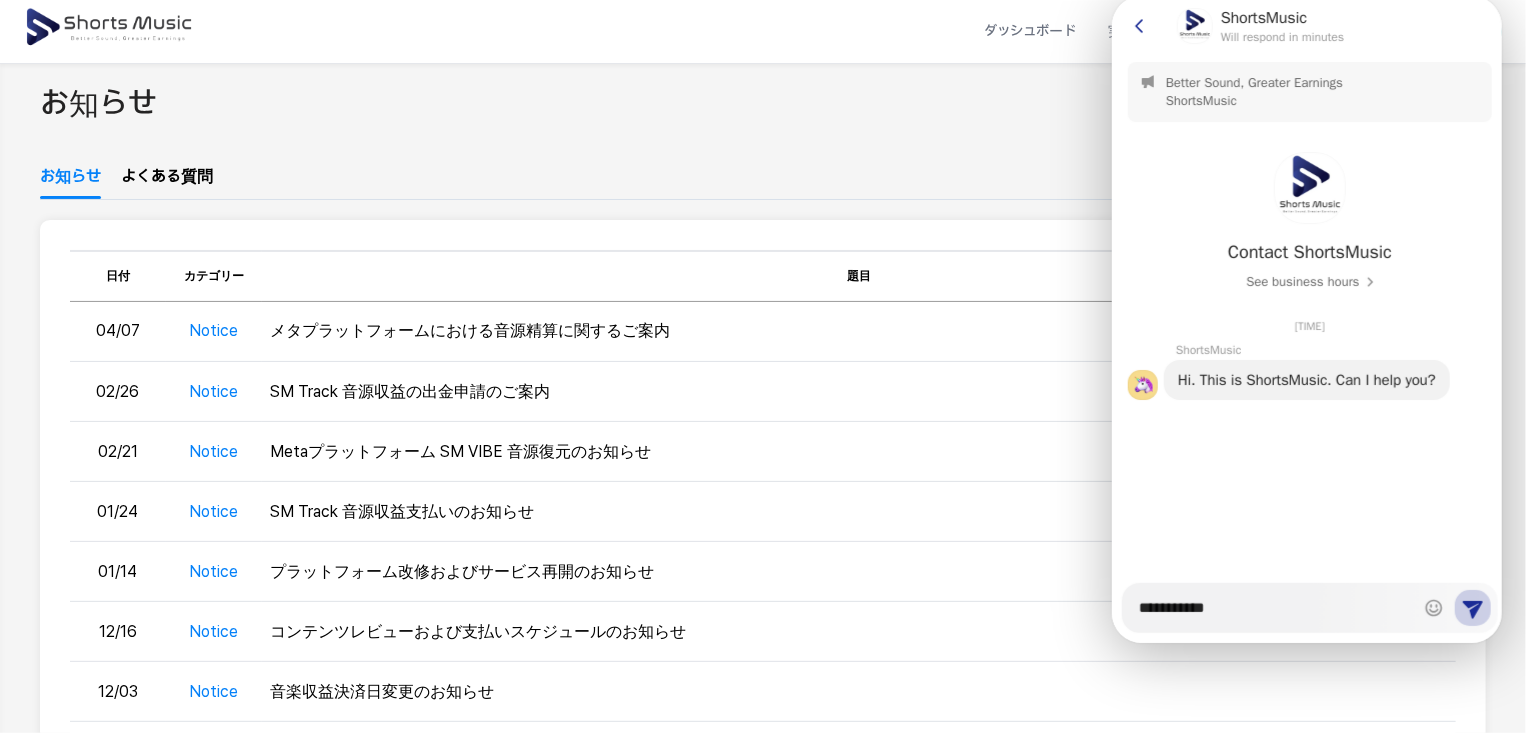 type on "*" 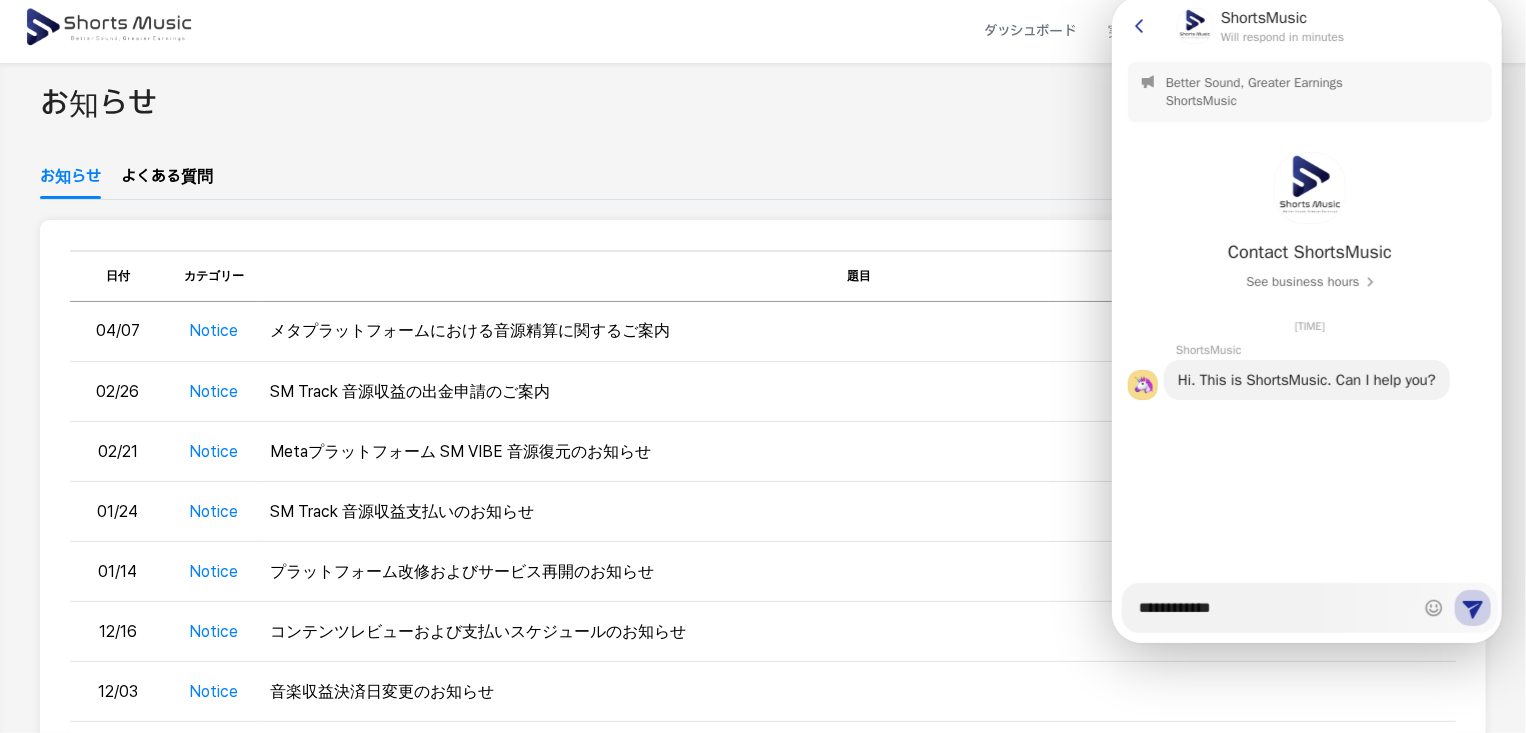 type on "*" 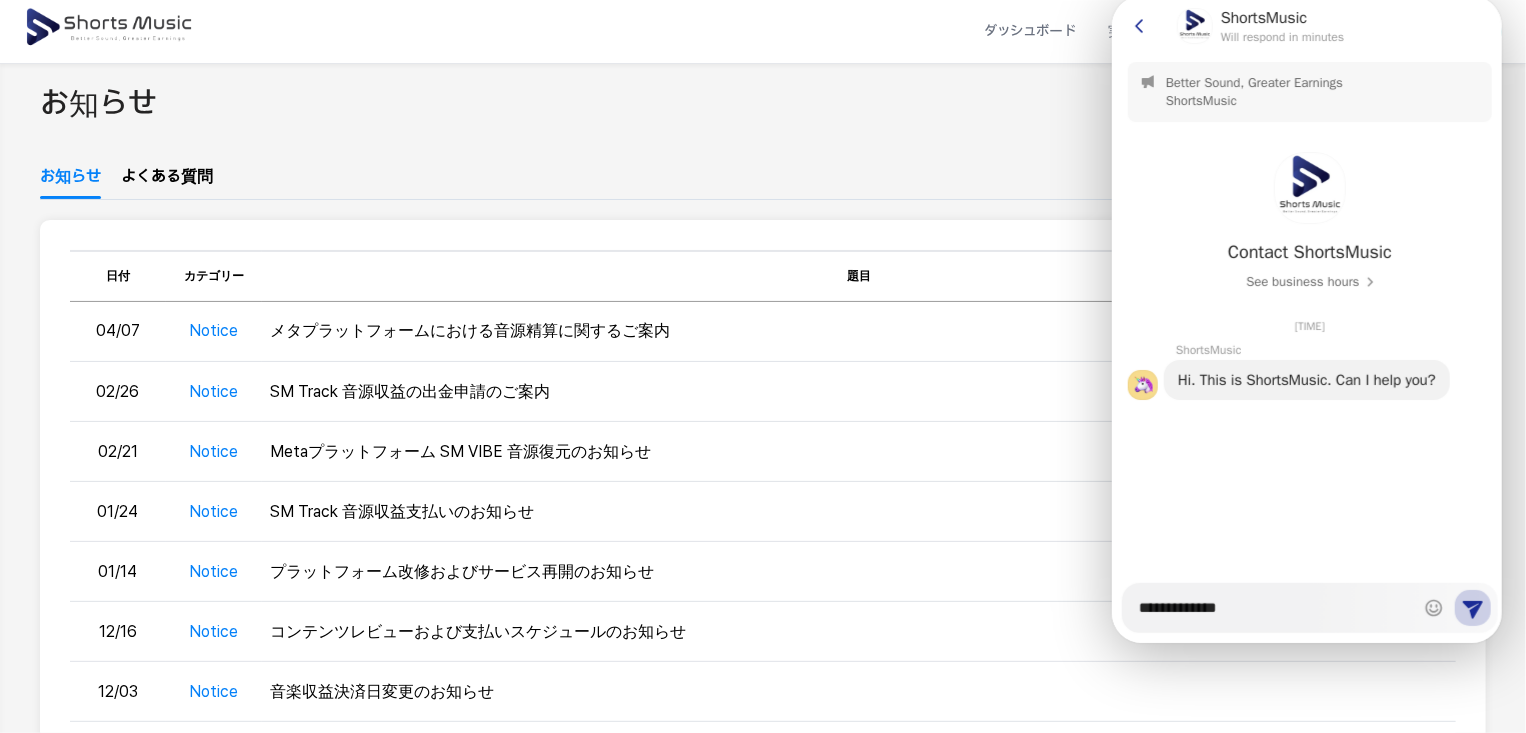 type on "*" 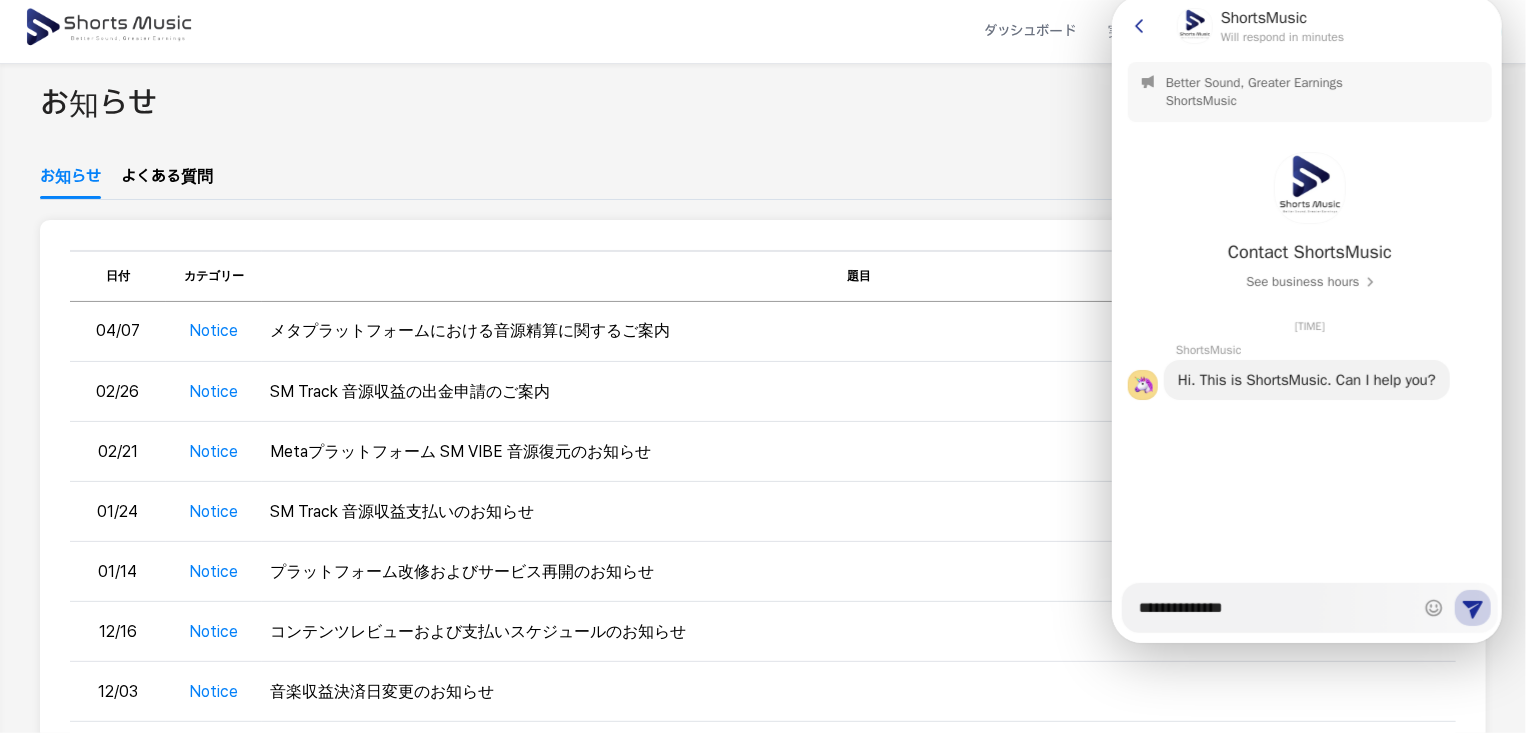 type on "*" 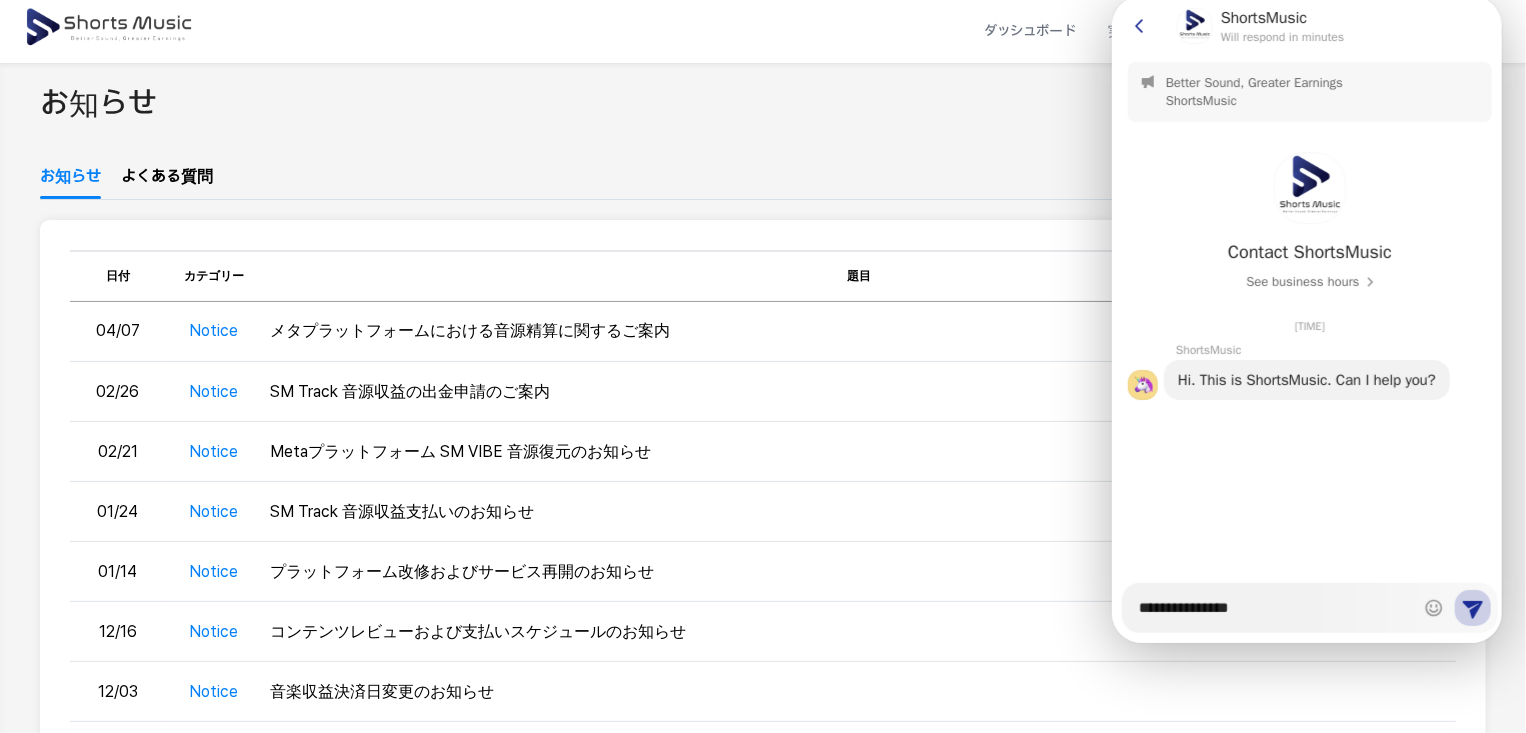type on "*" 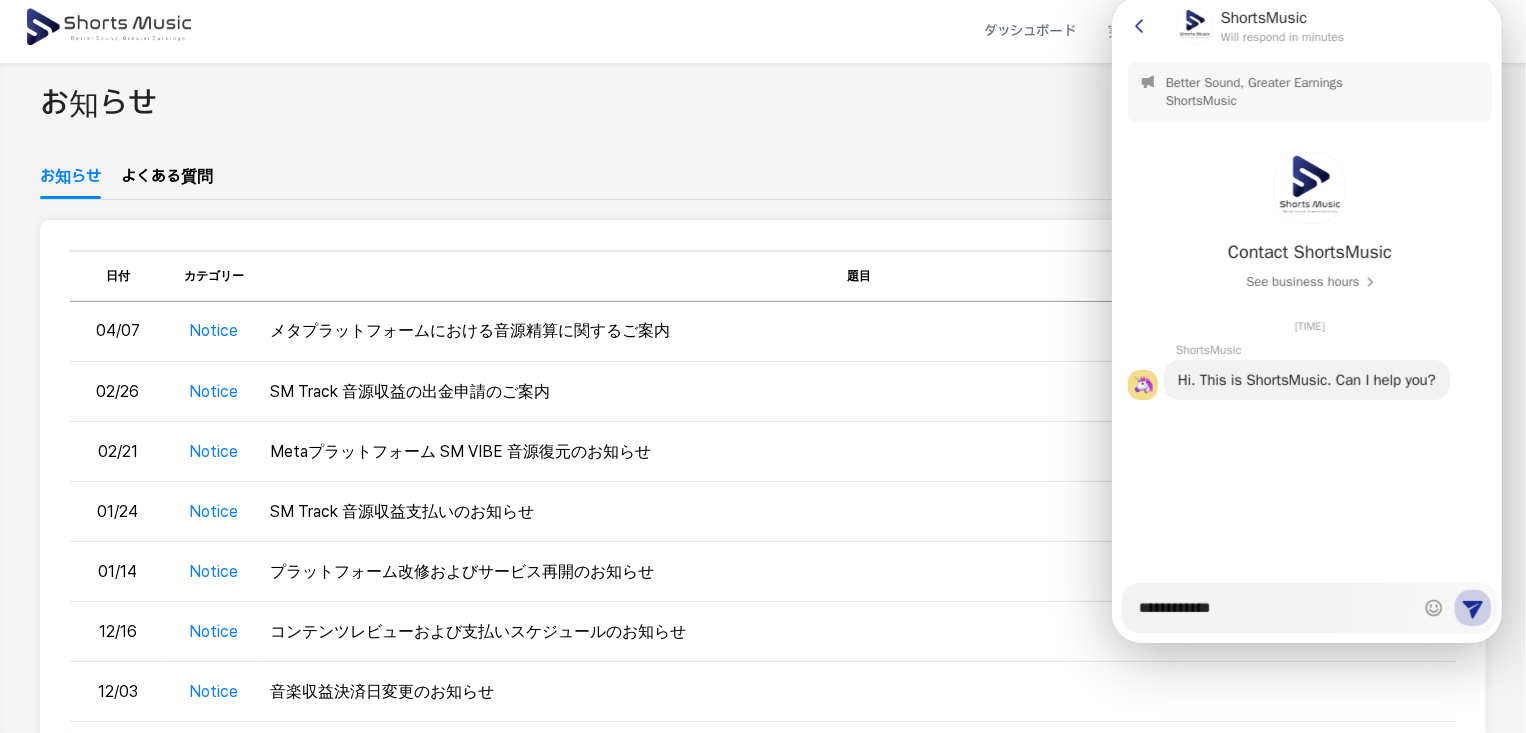 type on "*" 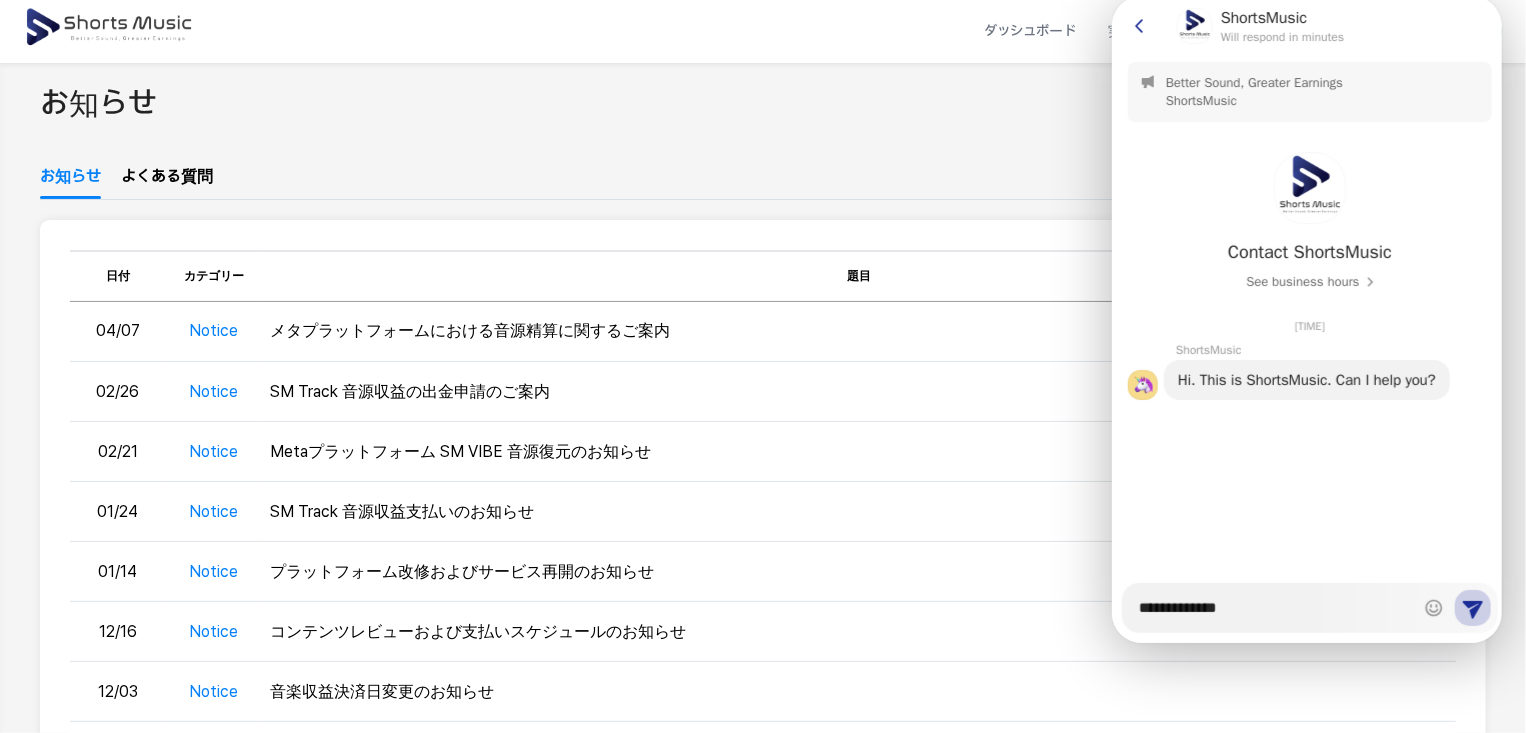 type on "*" 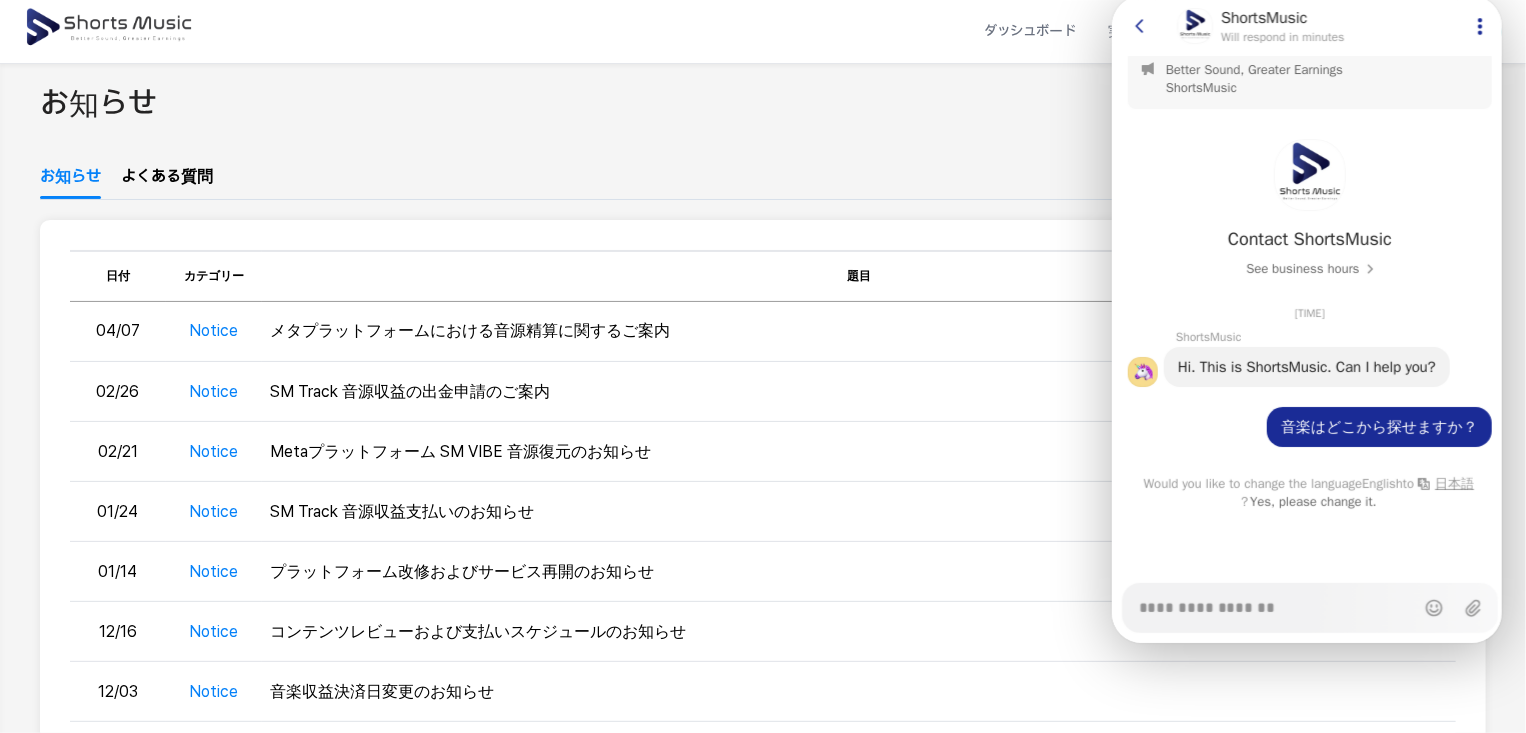 type on "*" 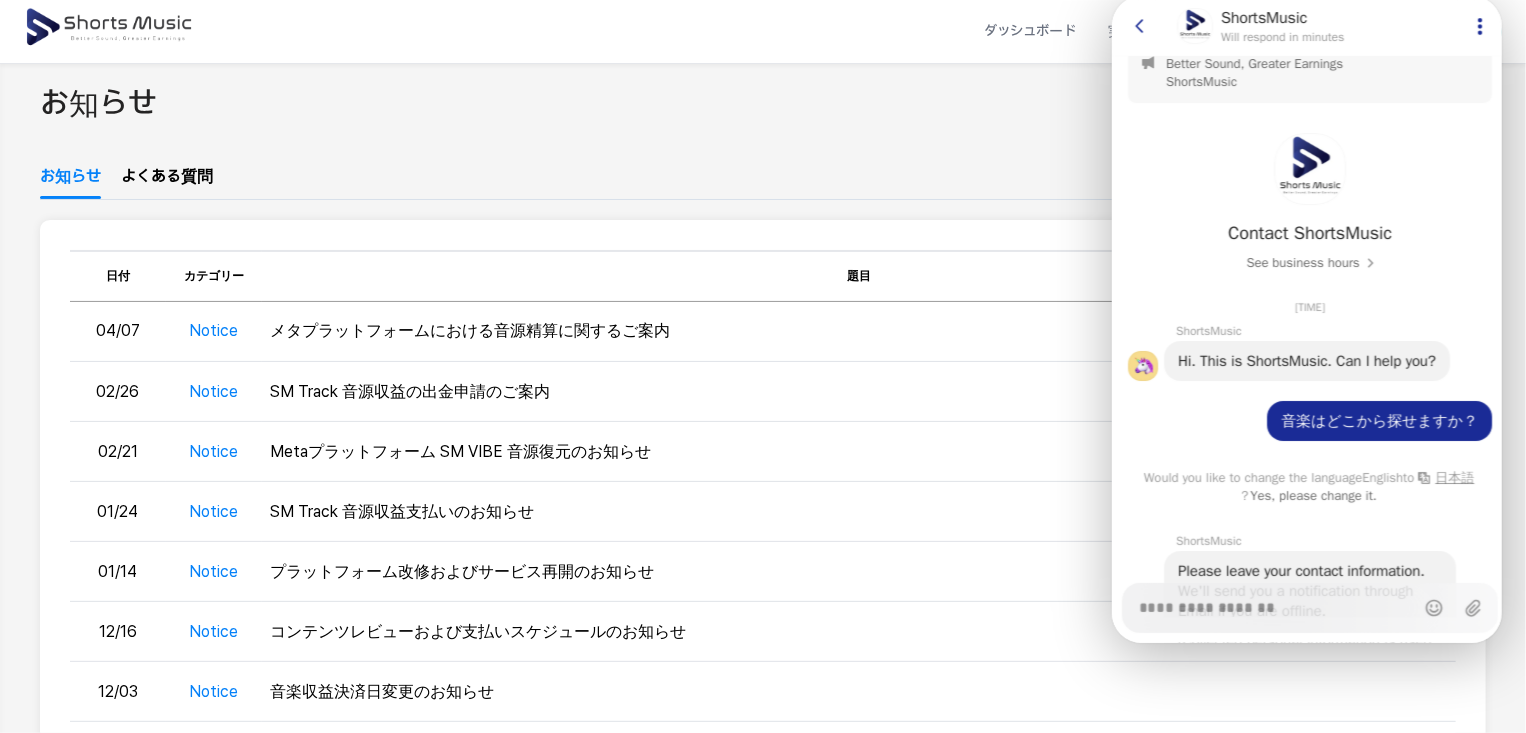 scroll, scrollTop: 0, scrollLeft: 0, axis: both 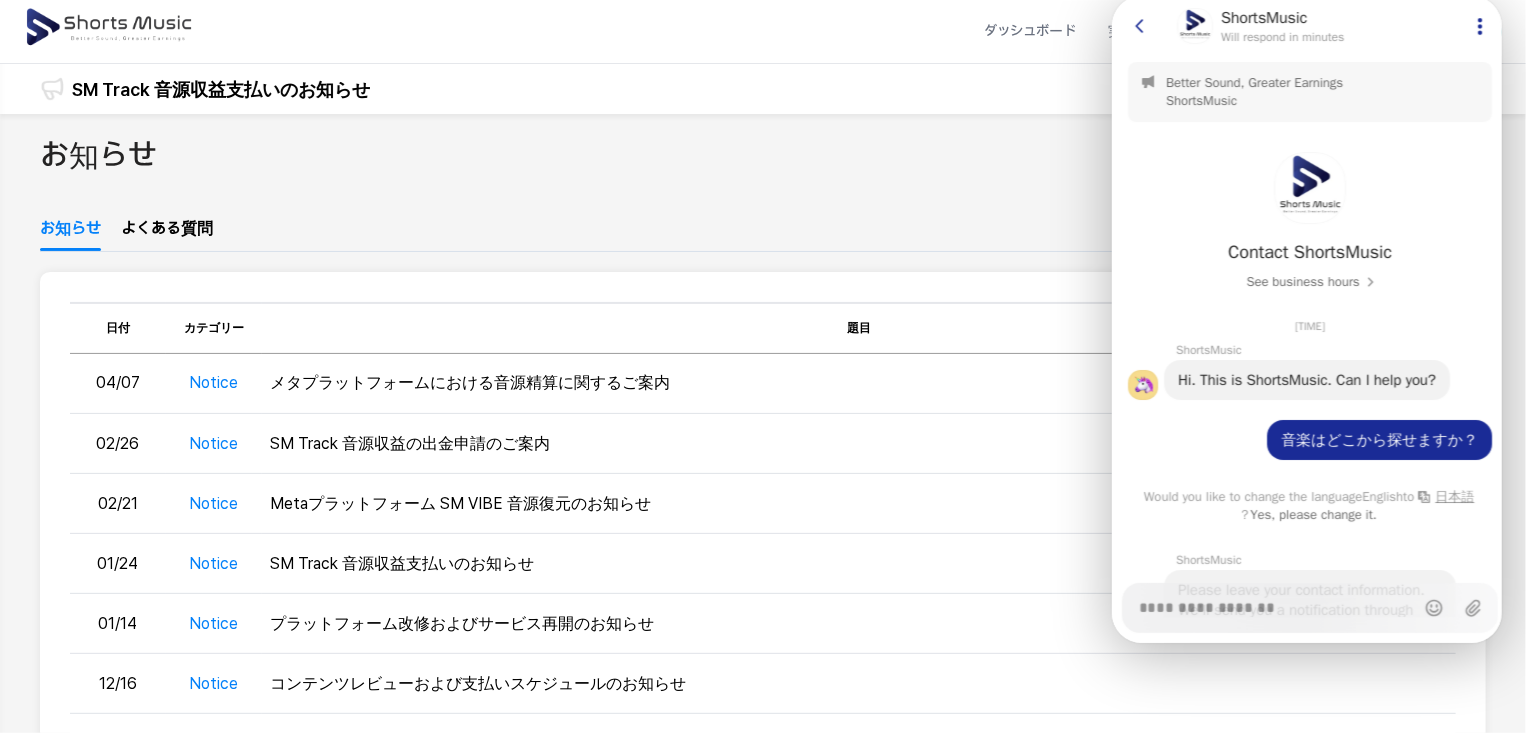 click 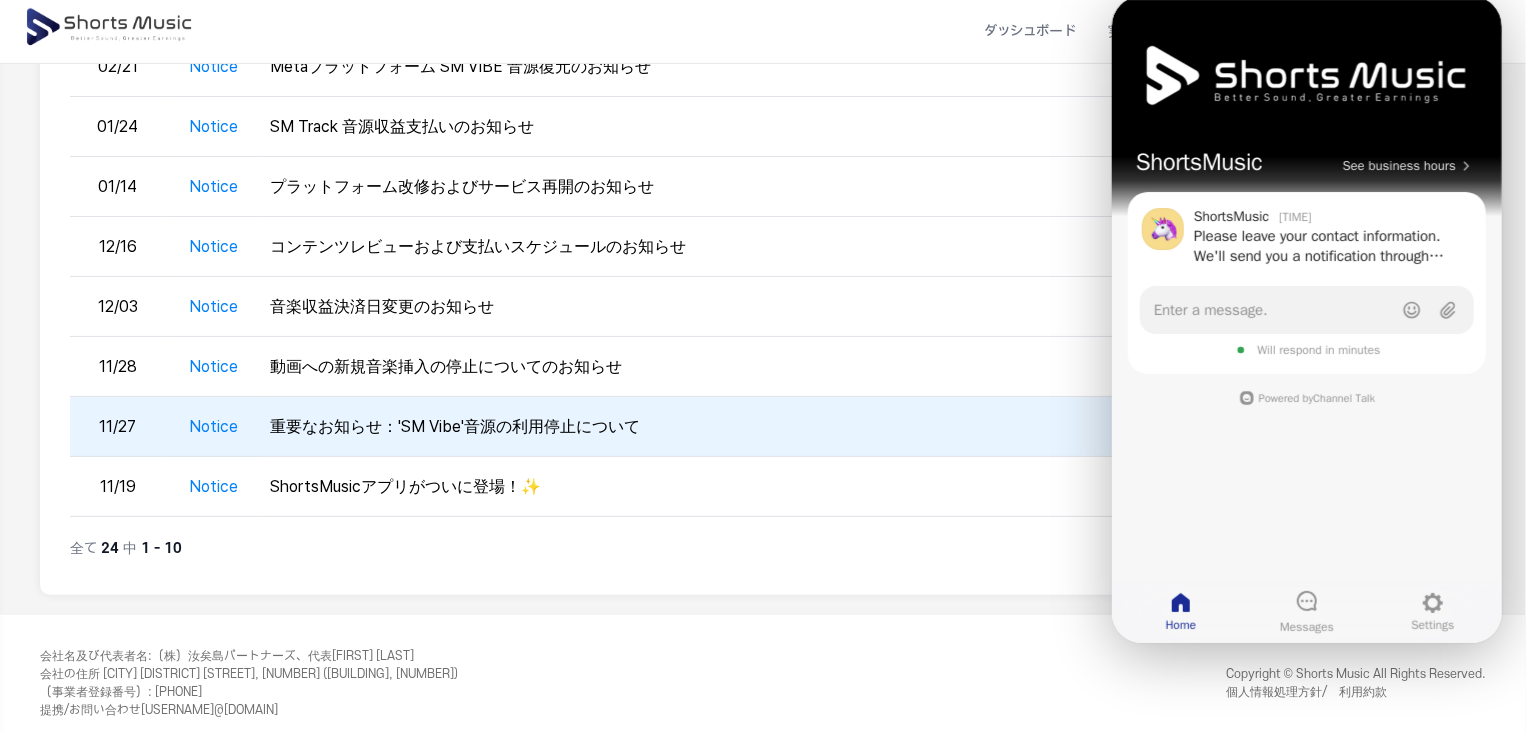 scroll, scrollTop: 0, scrollLeft: 0, axis: both 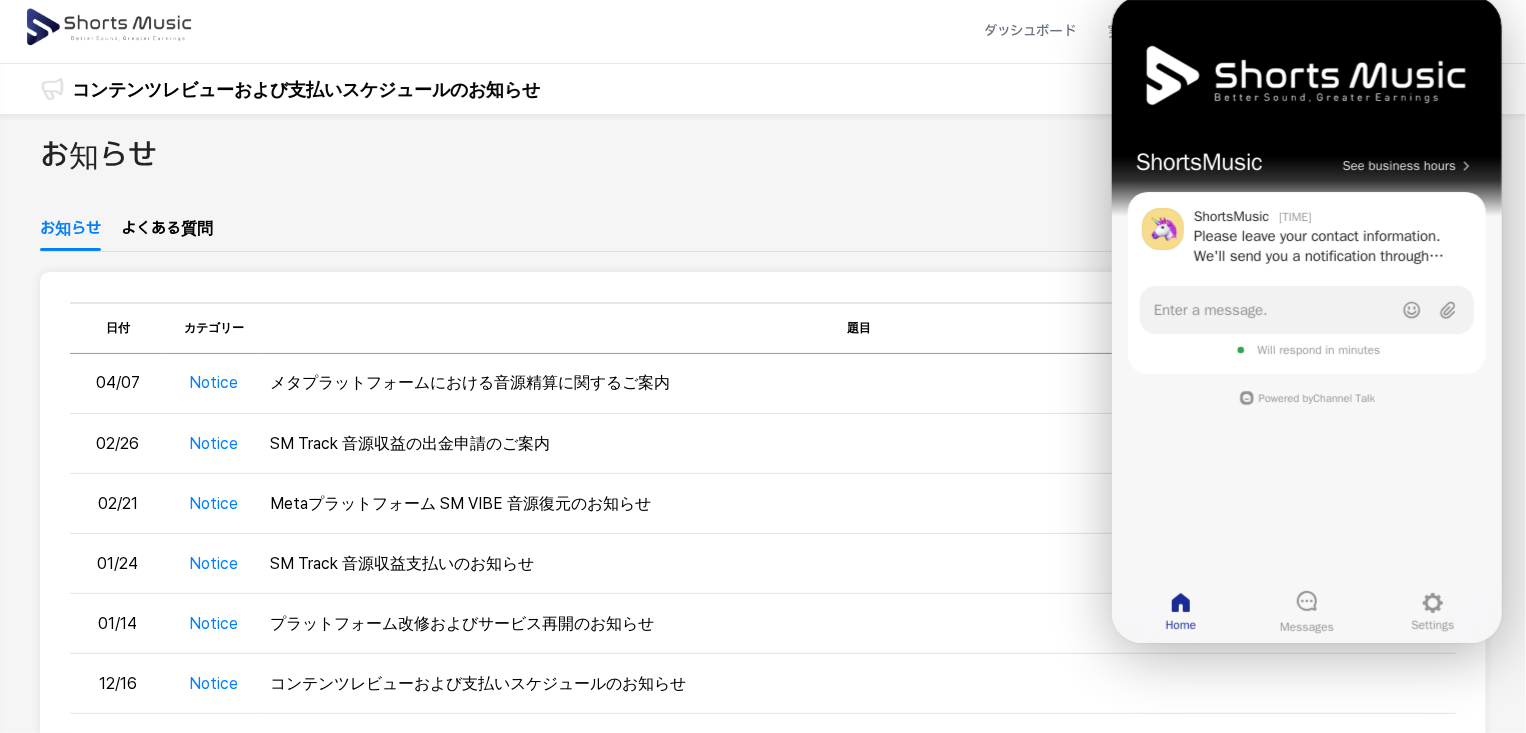 click on "お知らせ       お知らせ   よくある質問     공지사항 테이블   日付   カテゴリー   題目   04/07   Notice   メタプラットフォームにおける音源精算に関するご案内   02/26   Notice   SM Track 音源収益の出金申請のご案内   02/21   Notice   Metaプラットフォーム SM VIBE 音源復元のお知らせ   01/24   Notice   SM Track 音源収益支払いのお知らせ   01/14   Notice   プラットフォーム改修およびサービス再開のお知らせ   12/16   Notice   コンテンツレビューおよび支払いスケジュールのお知らせ   12/03   Notice   音楽収益決済日変更のお知らせ   11/28   Notice   動画への新規音楽挿入の停止についてのお知らせ   11/27   Notice   重要なお知らせ：'SM Vibe'音源の利用停止について   11/19   Notice   ShortsMusicアプリがついに登場！✨     全て   24   中   1 - 10   <   1 2 3     >" at bounding box center (763, 583) 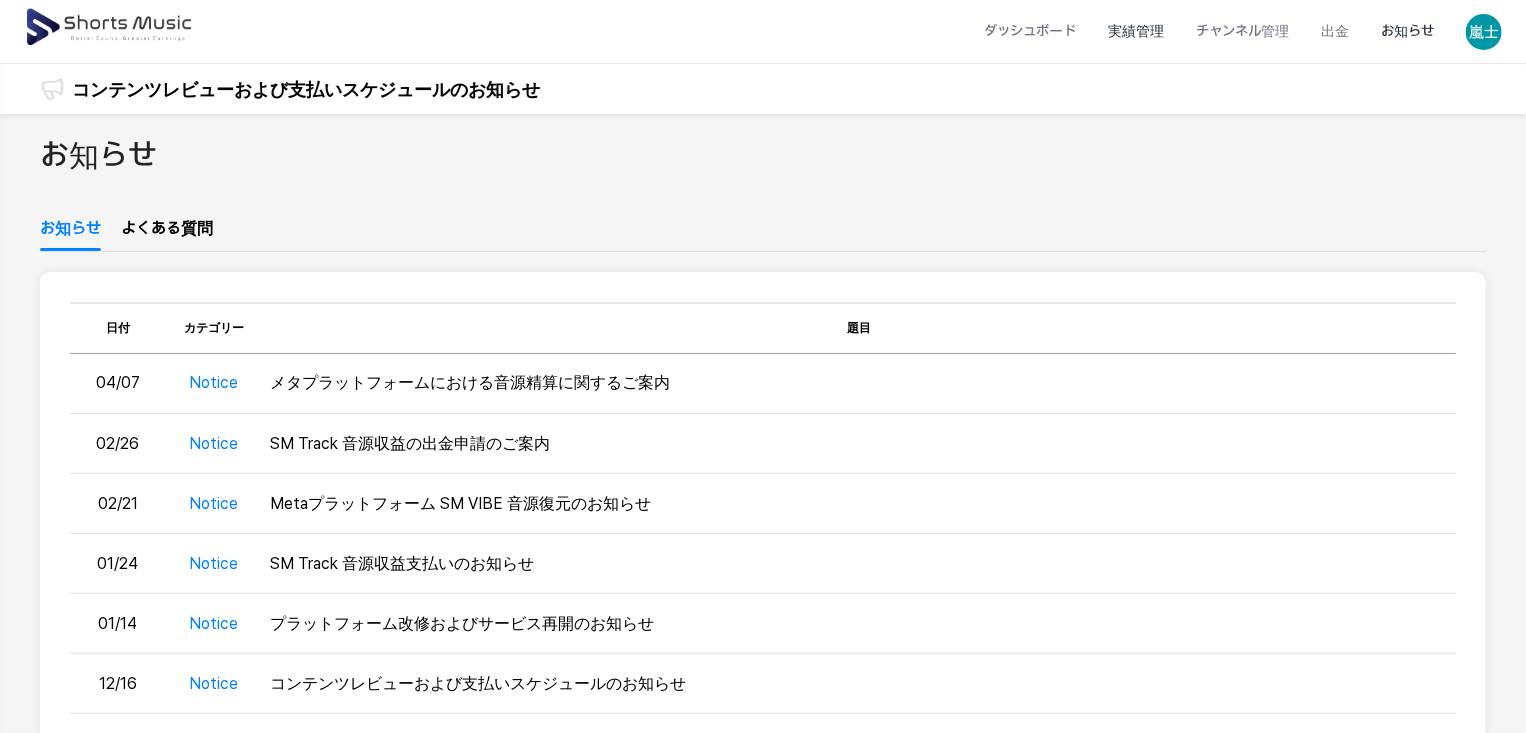 click on "実績管理" at bounding box center [1136, 31] 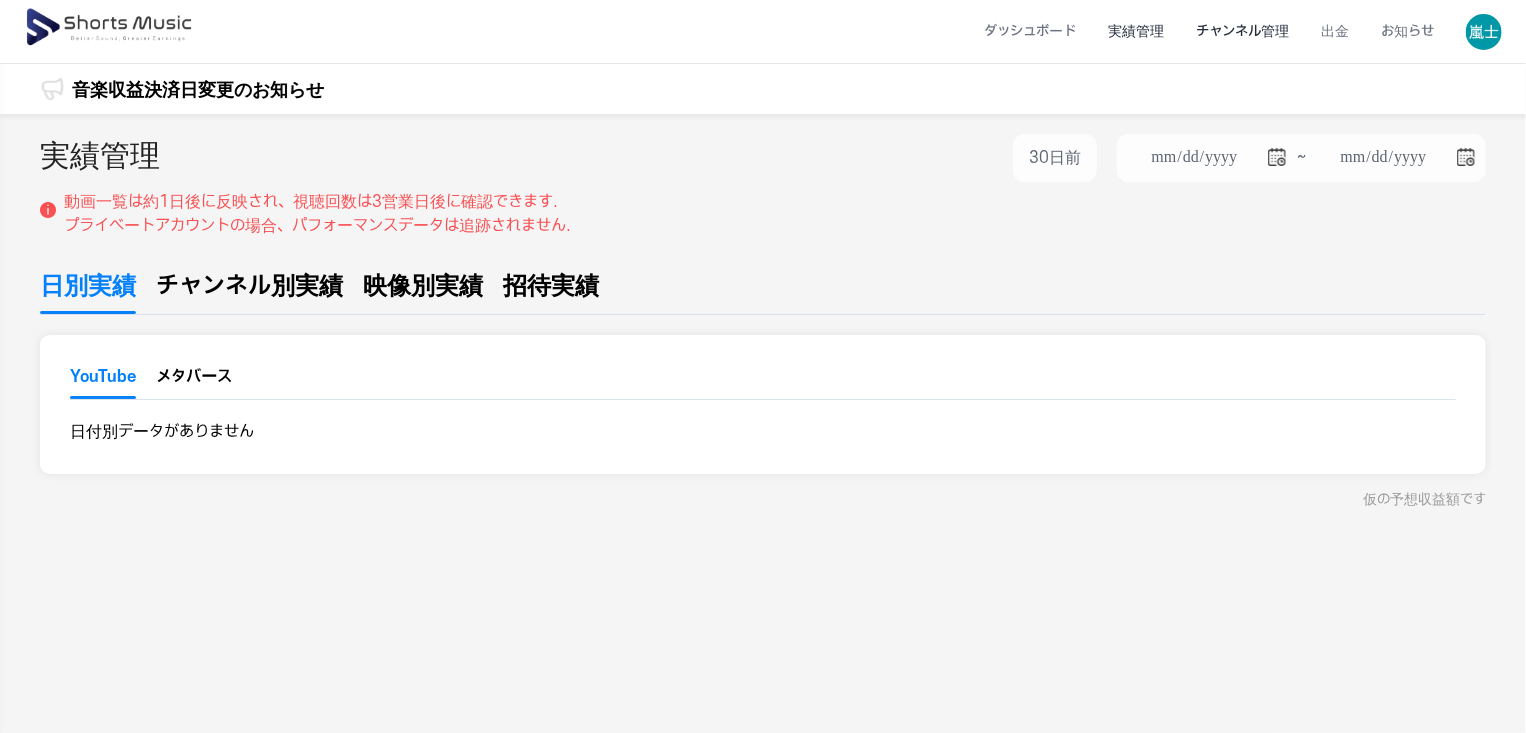 click on "チャンネル管理" at bounding box center [1242, 31] 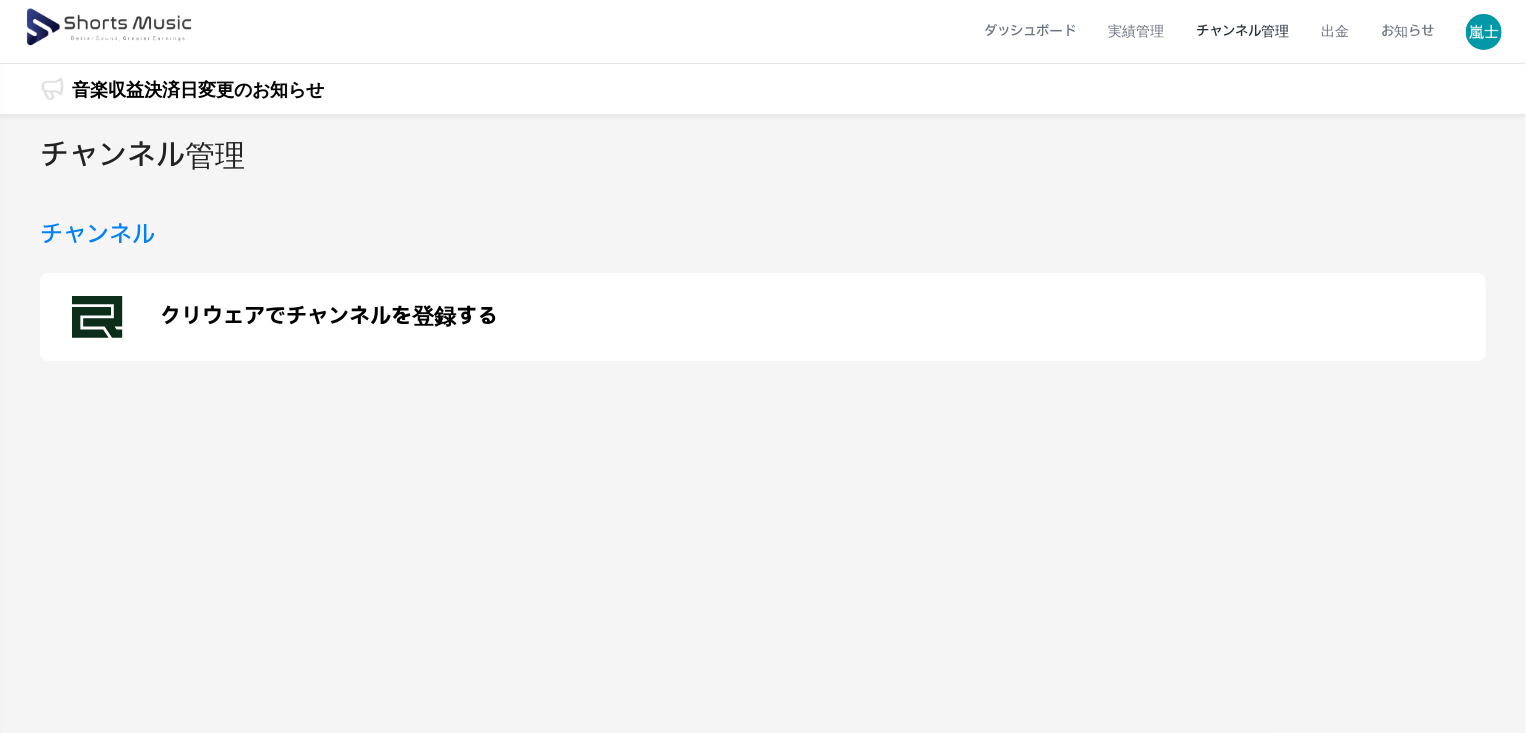 click on "クリウェアでチャンネルを登録する" at bounding box center [329, 317] 